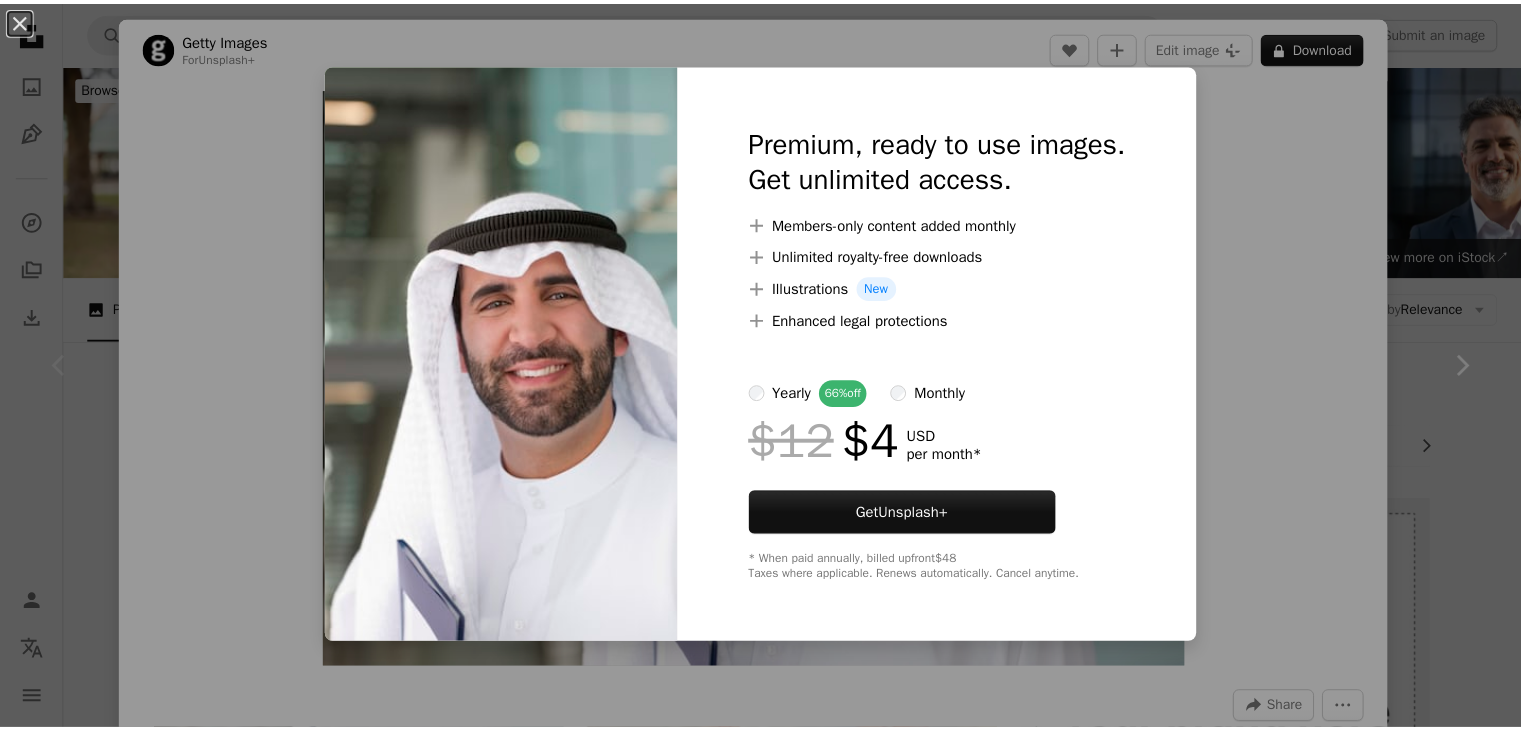 scroll, scrollTop: 226, scrollLeft: 0, axis: vertical 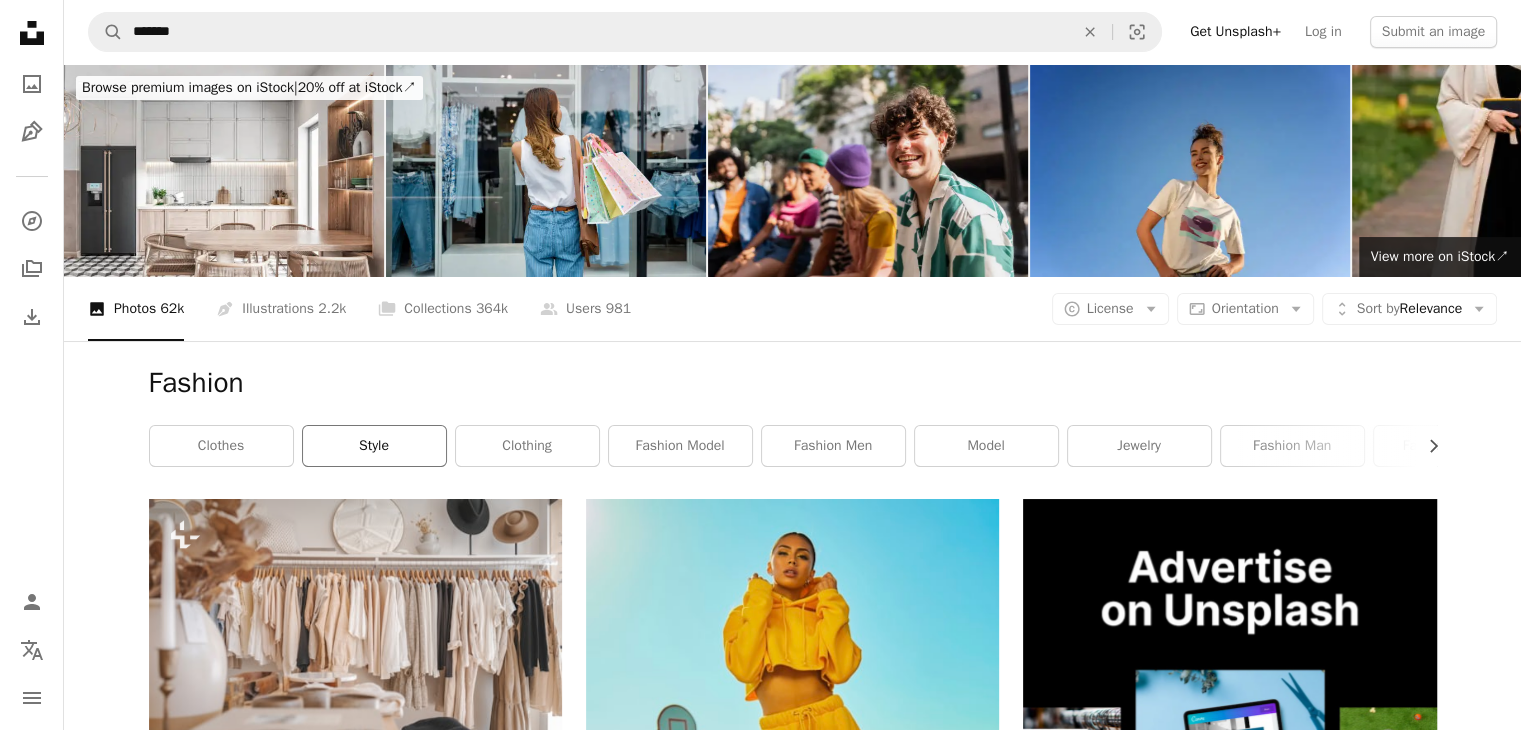 click on "style" at bounding box center (374, 446) 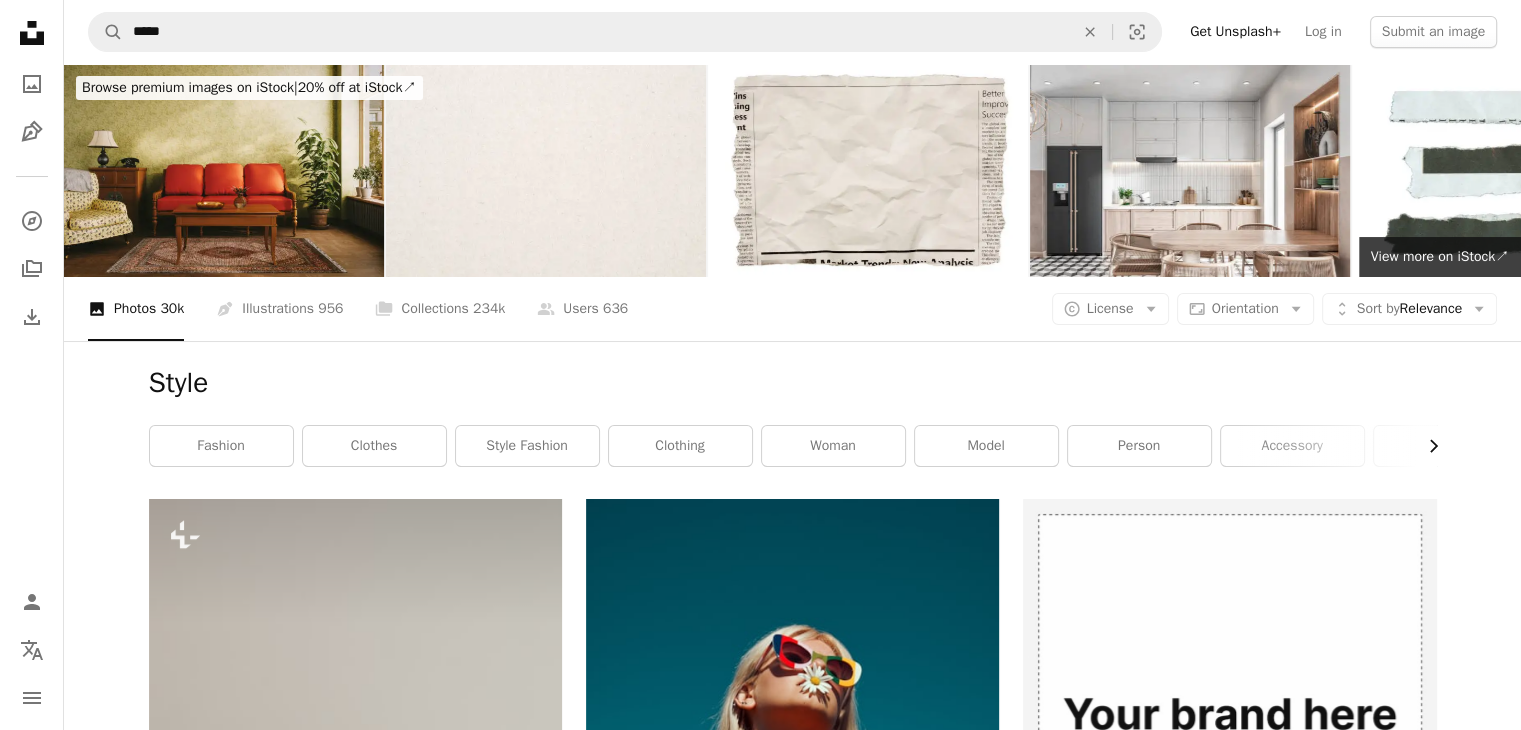 click on "Chevron right" 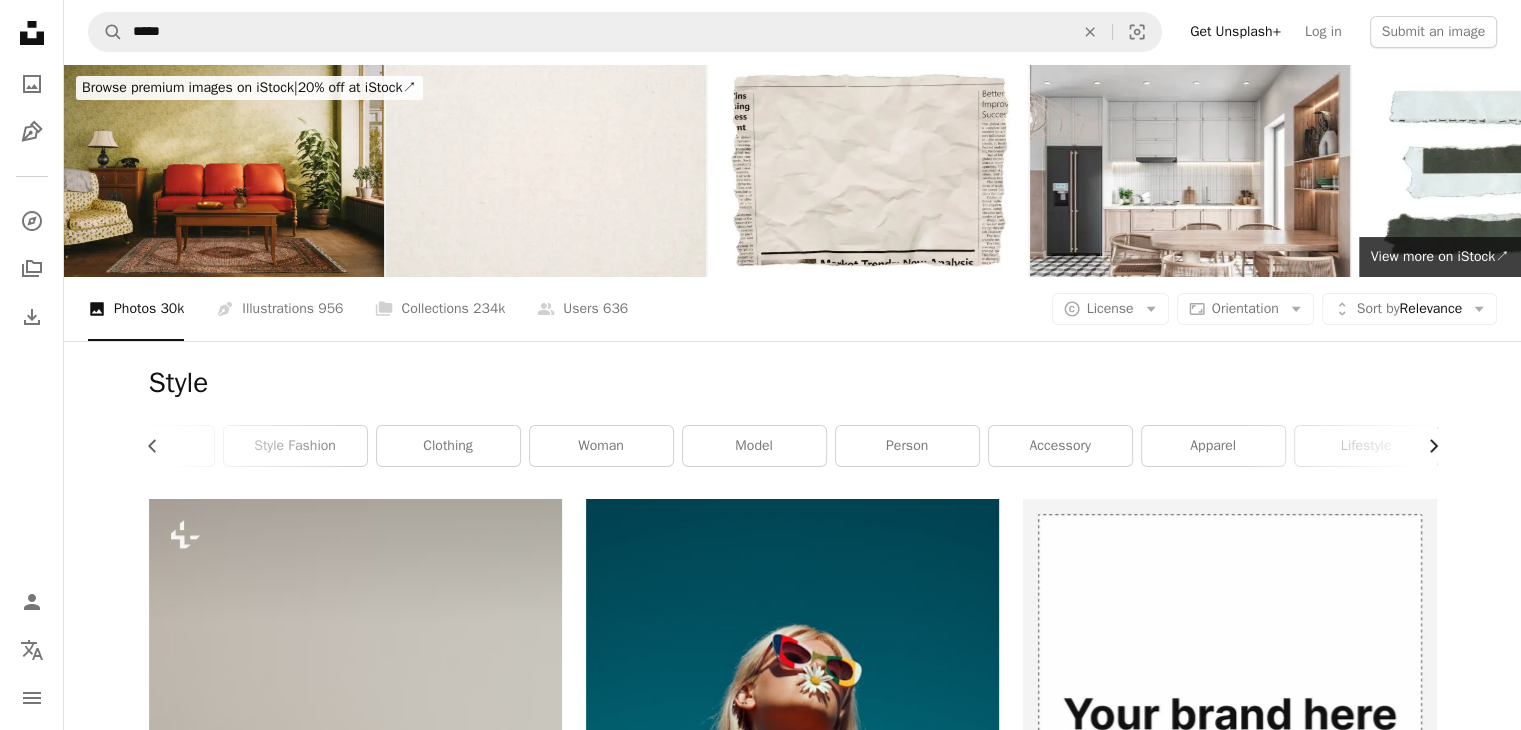 scroll, scrollTop: 0, scrollLeft: 300, axis: horizontal 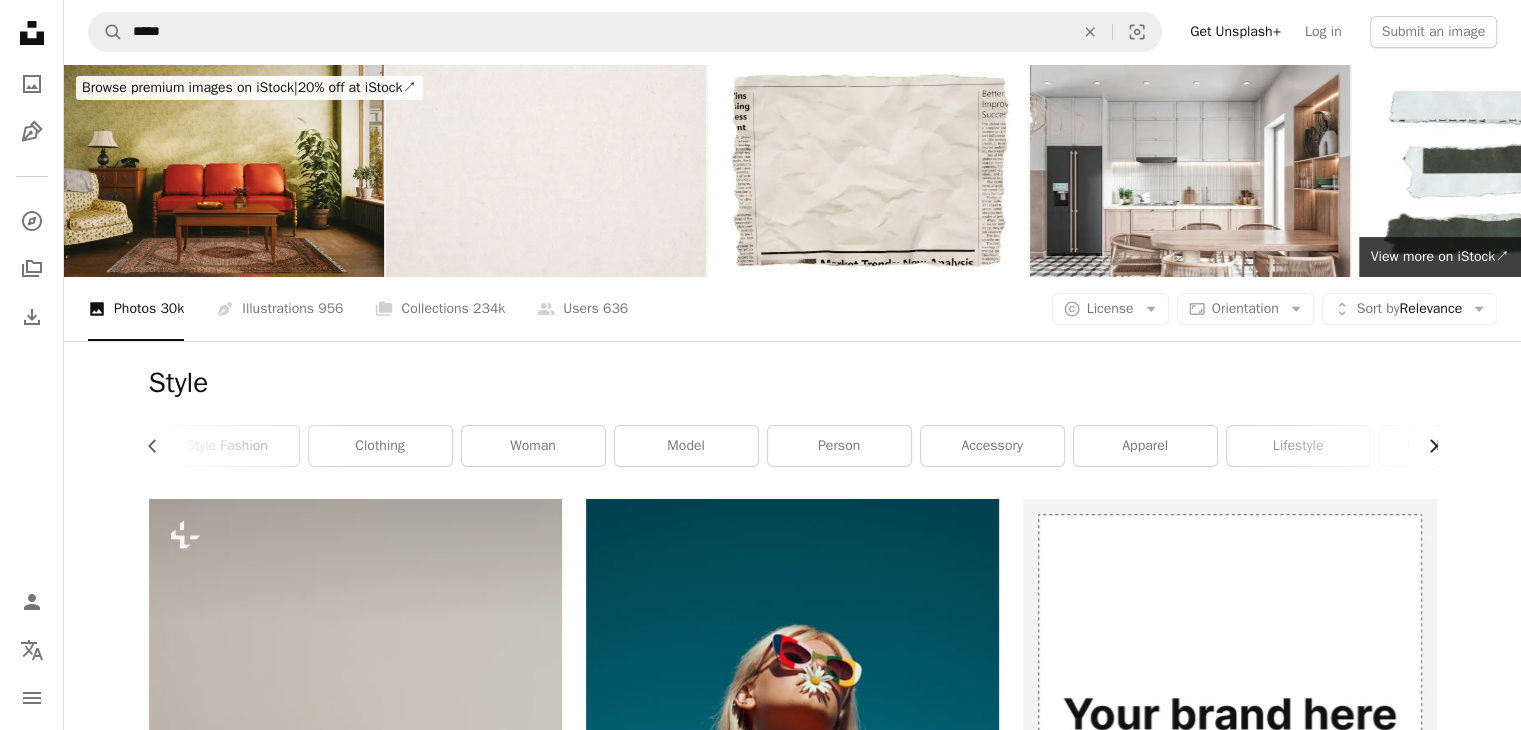 click on "Chevron right" 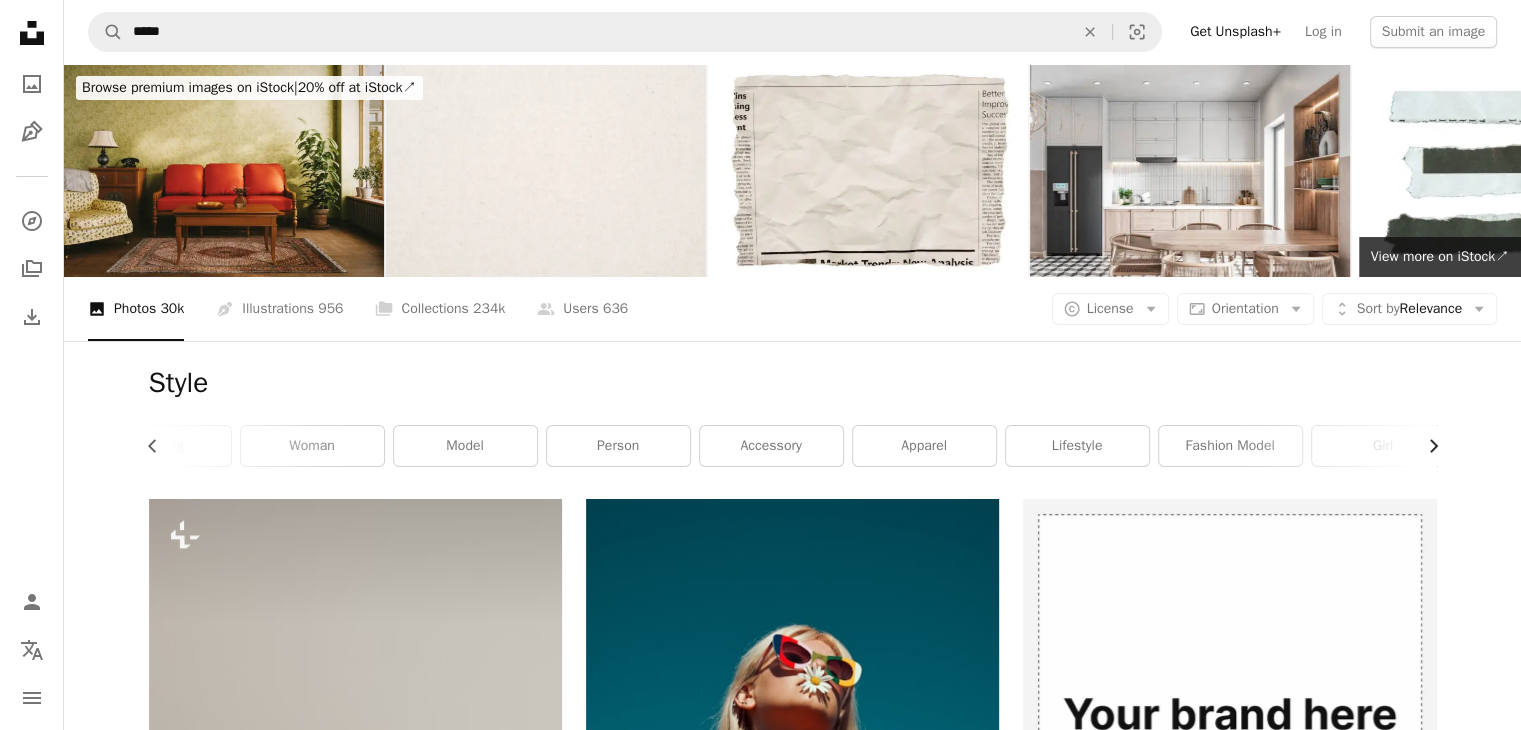 scroll, scrollTop: 0, scrollLeft: 540, axis: horizontal 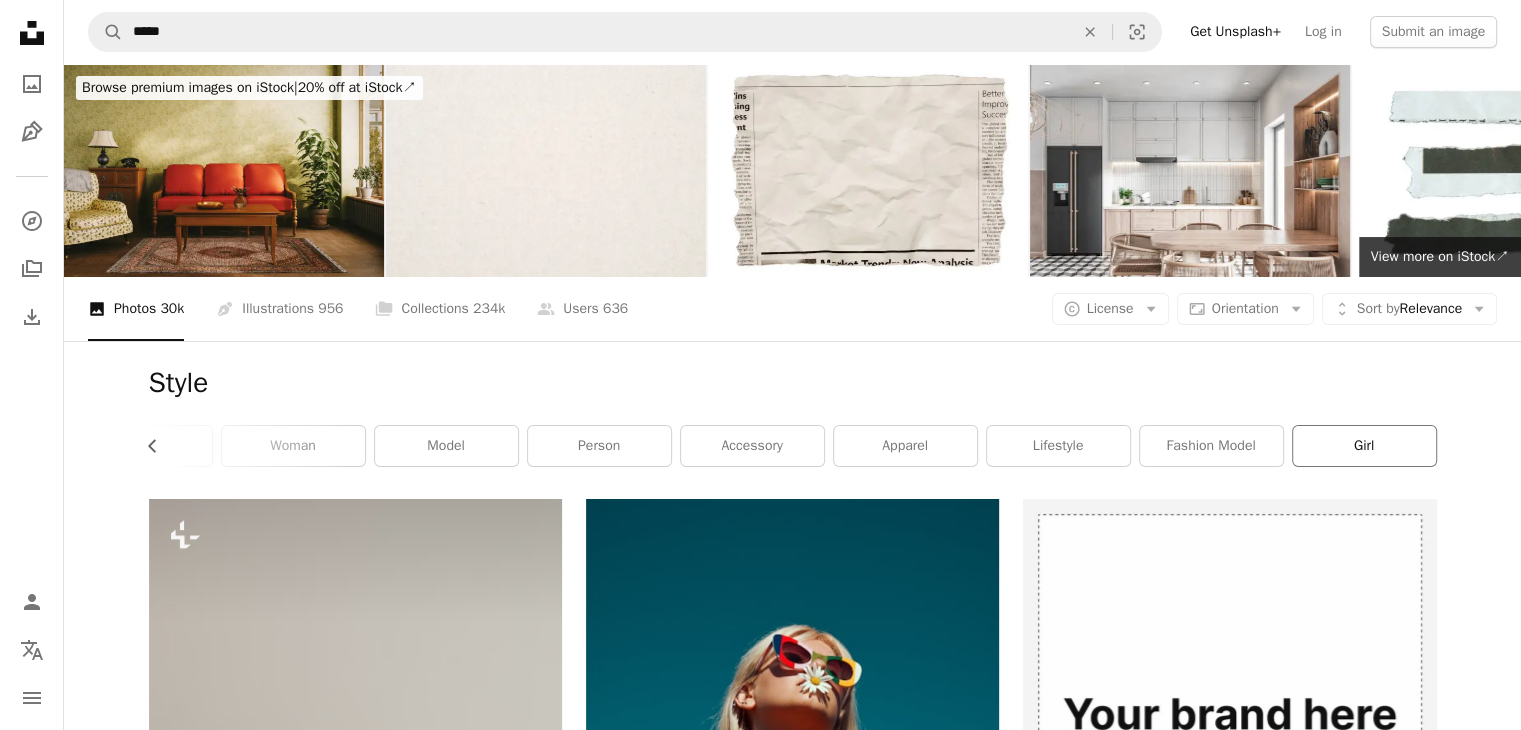 click on "girl" at bounding box center [1364, 446] 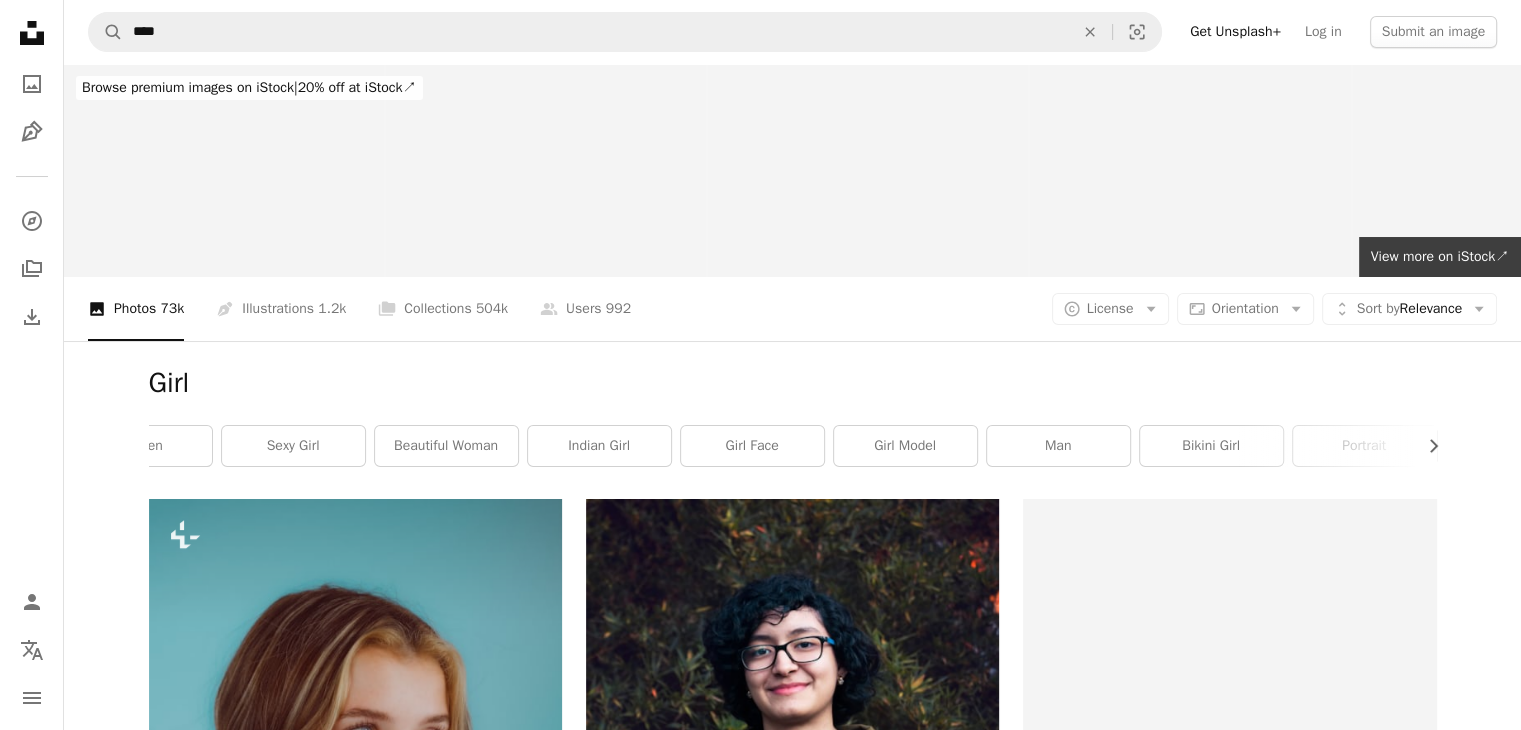 scroll, scrollTop: 0, scrollLeft: 0, axis: both 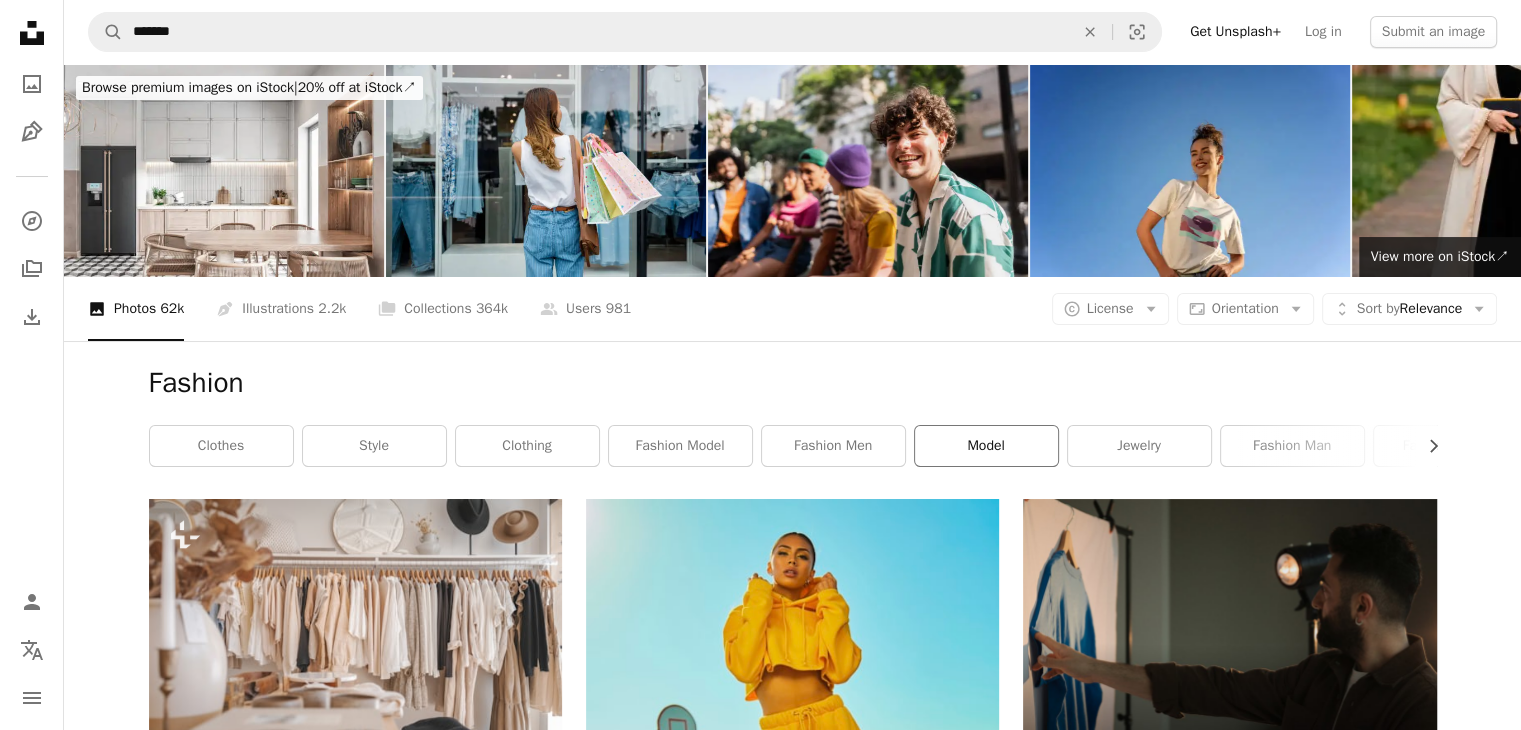 click on "model" at bounding box center (986, 446) 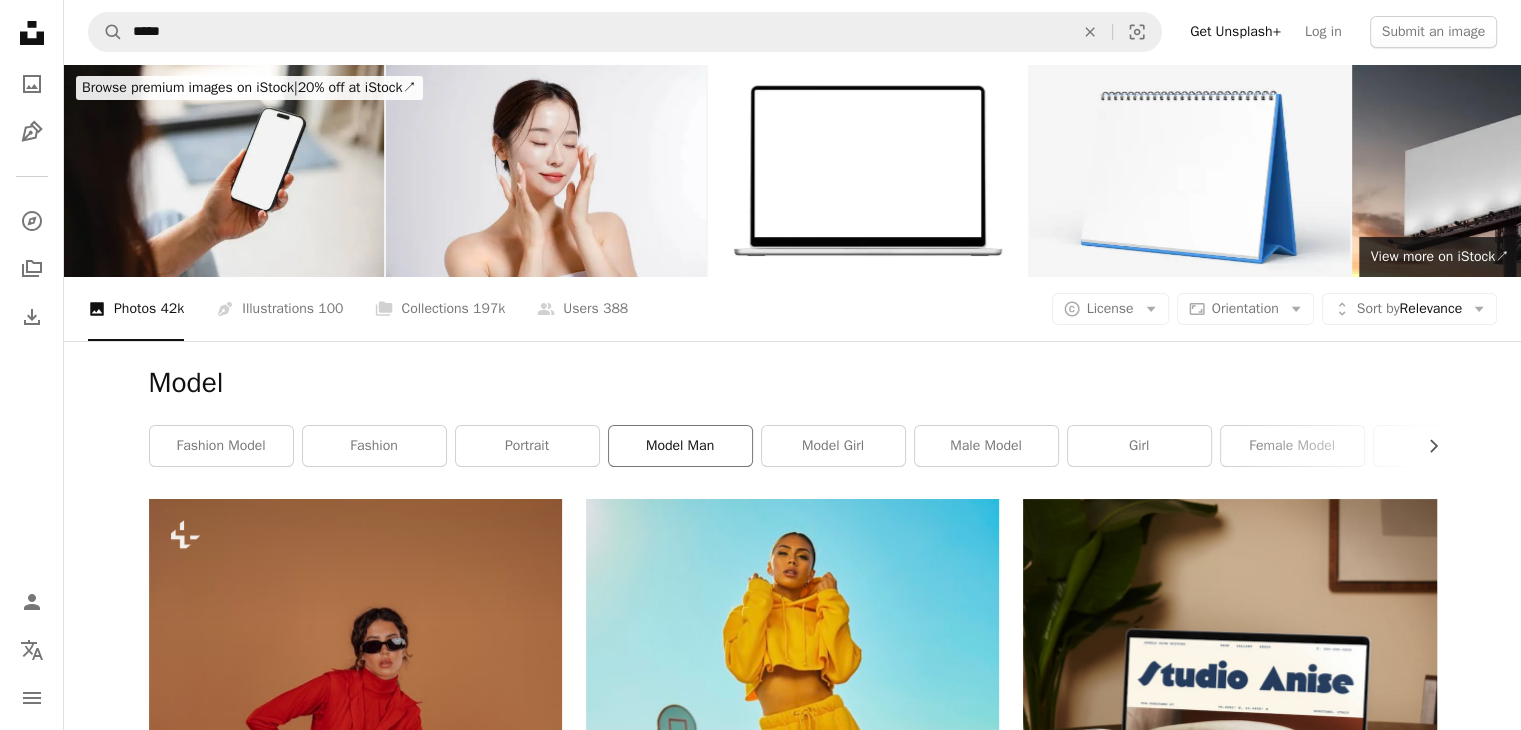 click on "model man" at bounding box center [680, 446] 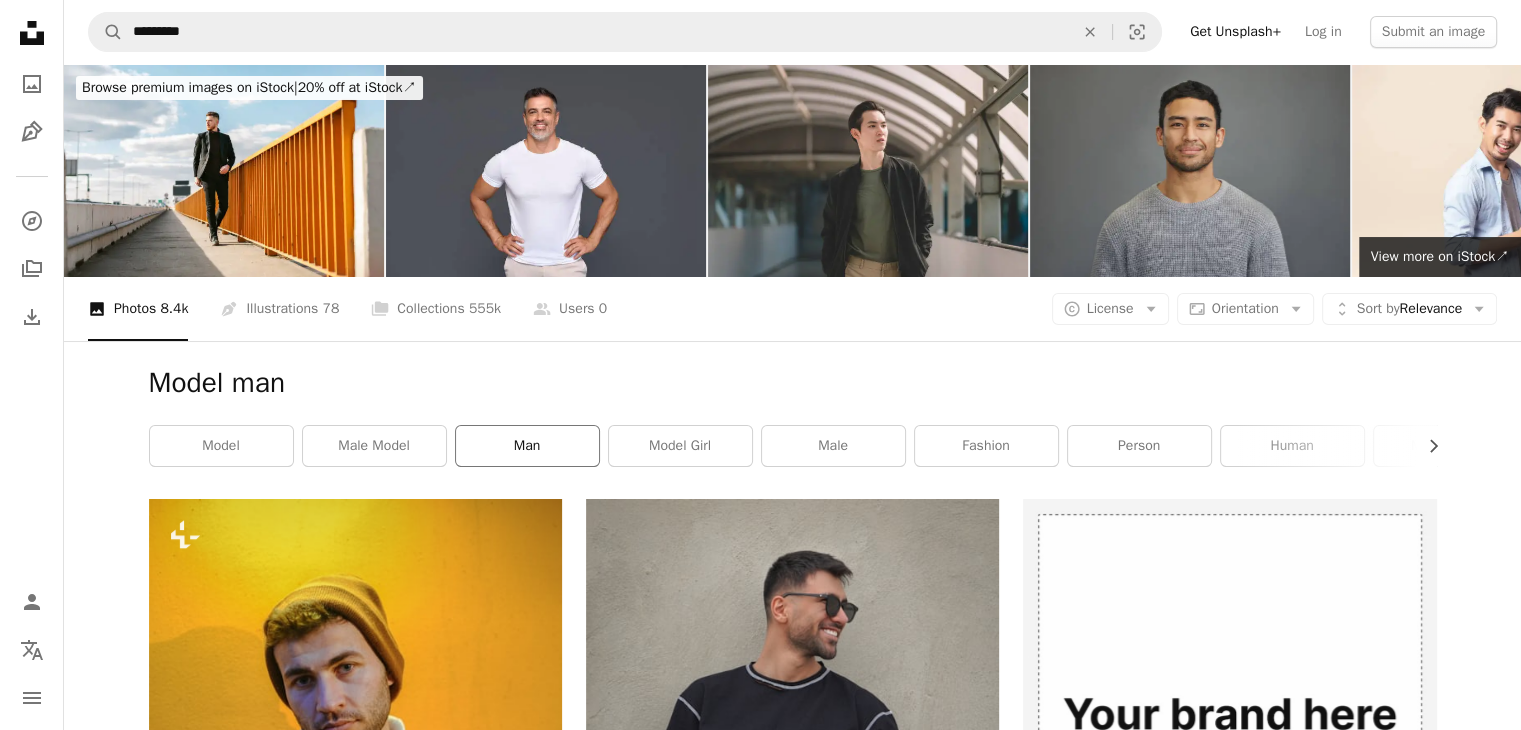 click on "man" at bounding box center [527, 446] 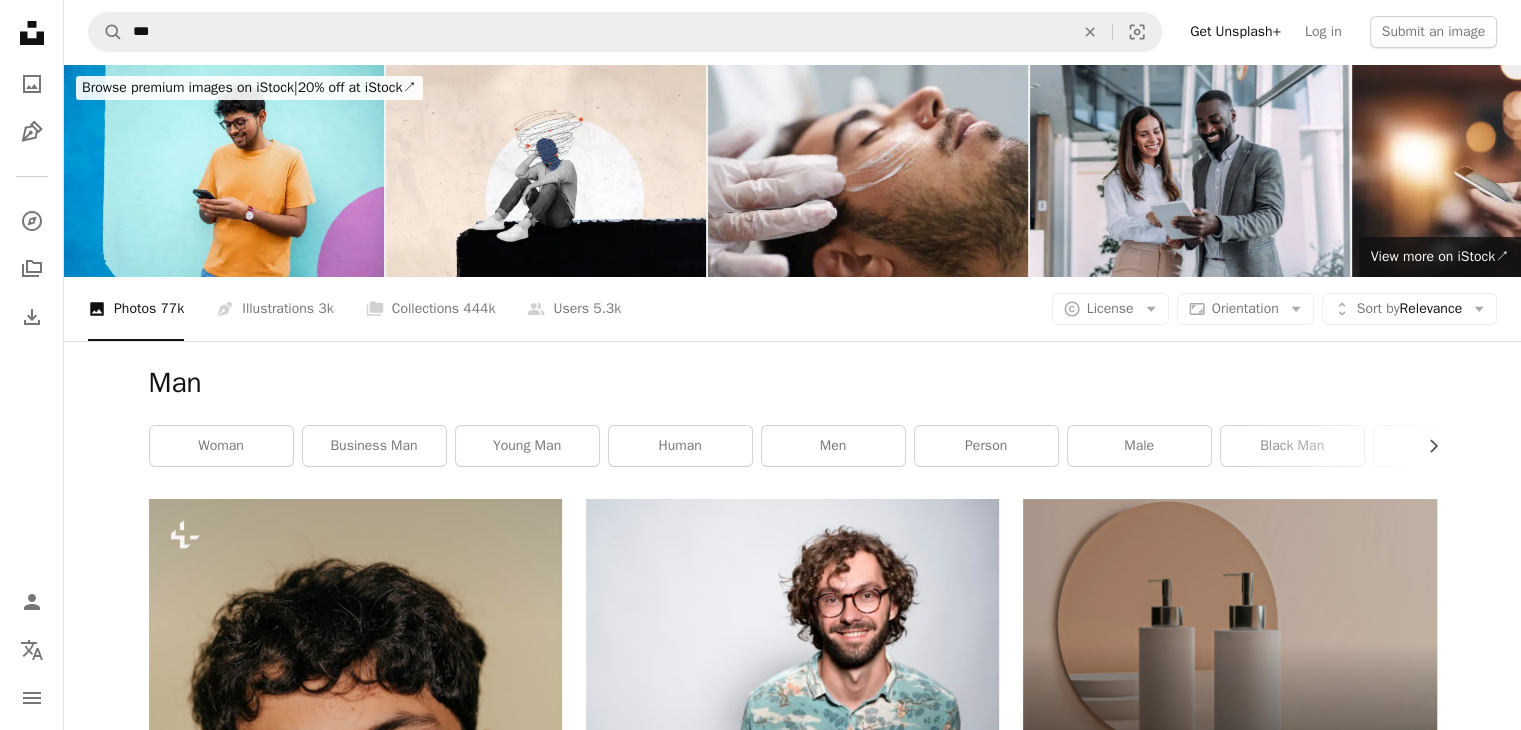 scroll, scrollTop: 638, scrollLeft: 0, axis: vertical 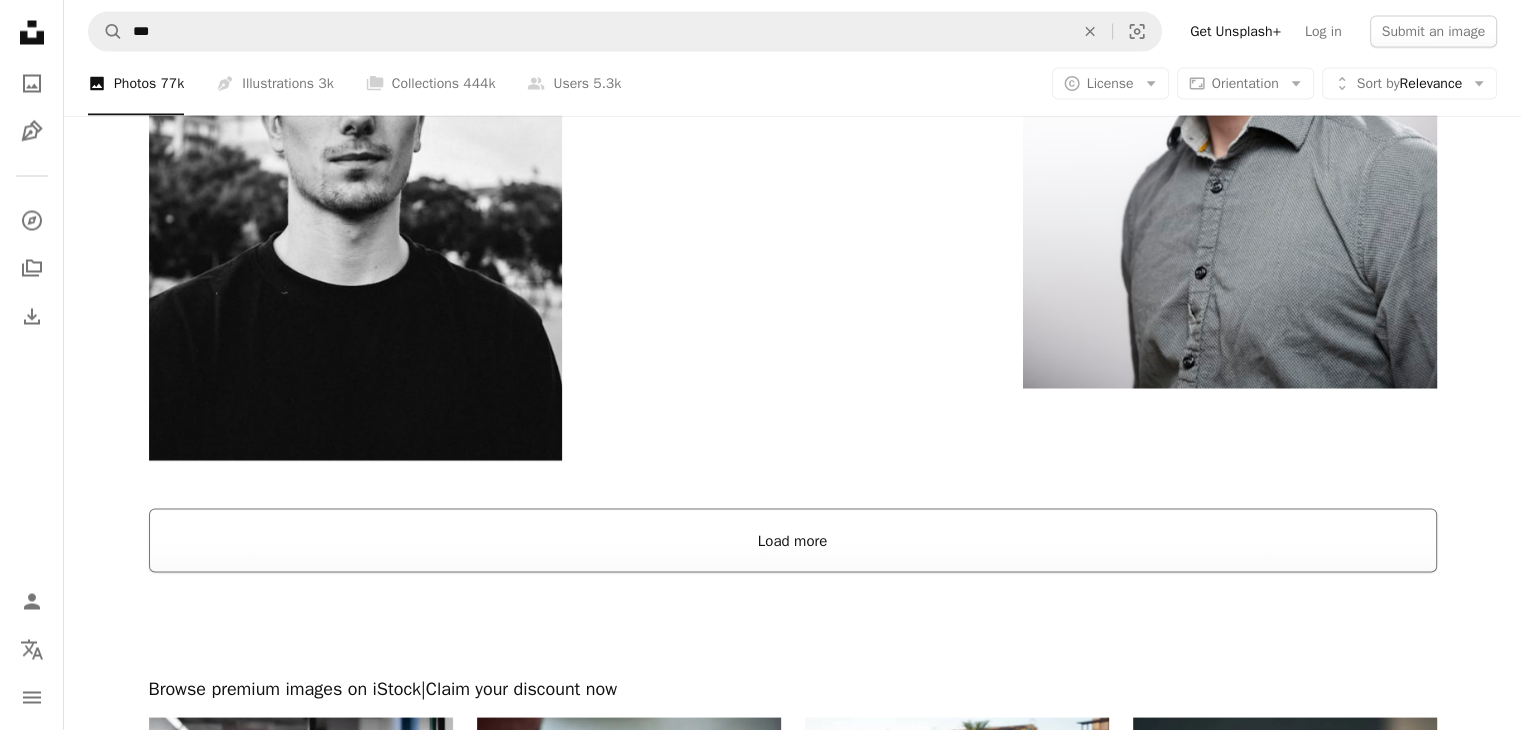 click on "Load more" at bounding box center (793, 541) 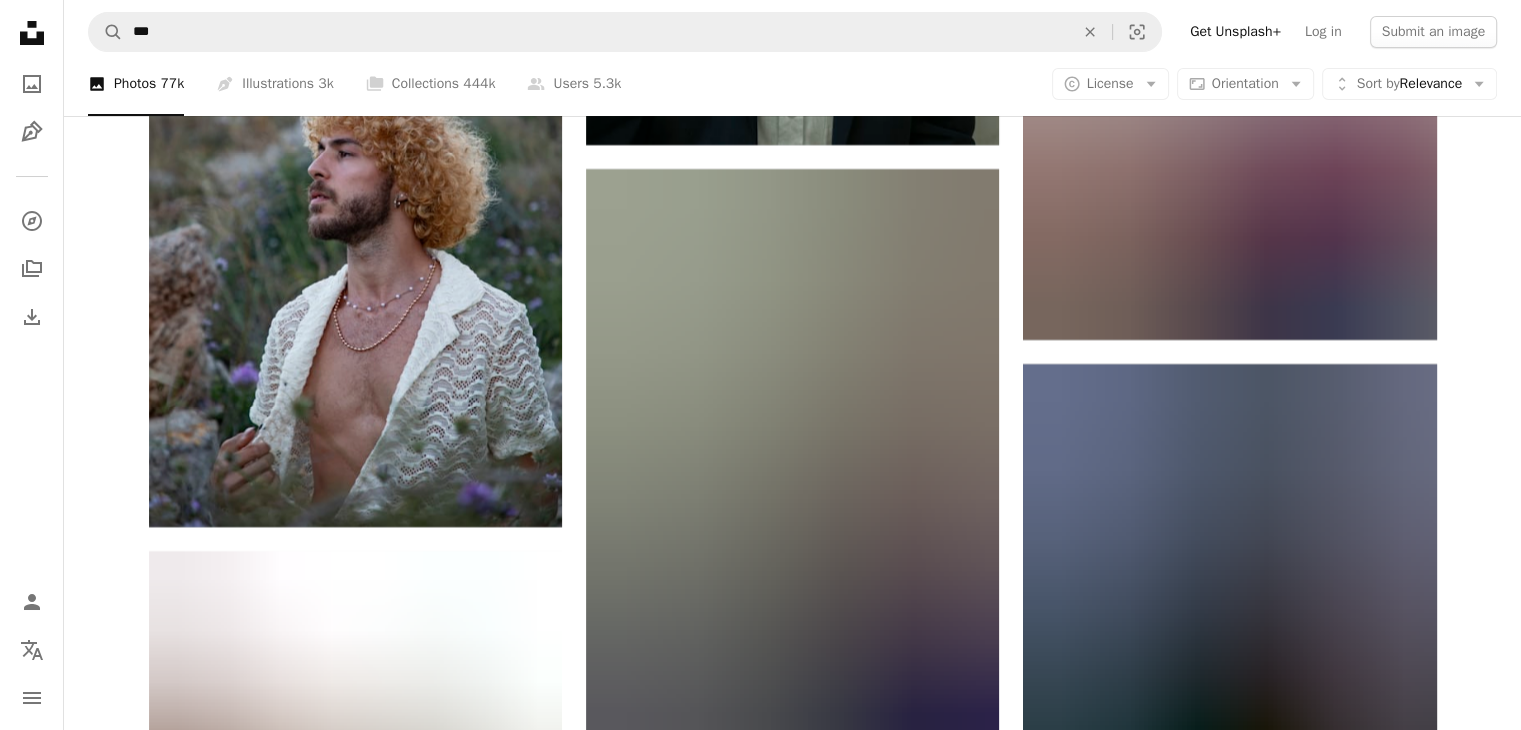 scroll, scrollTop: 38728, scrollLeft: 0, axis: vertical 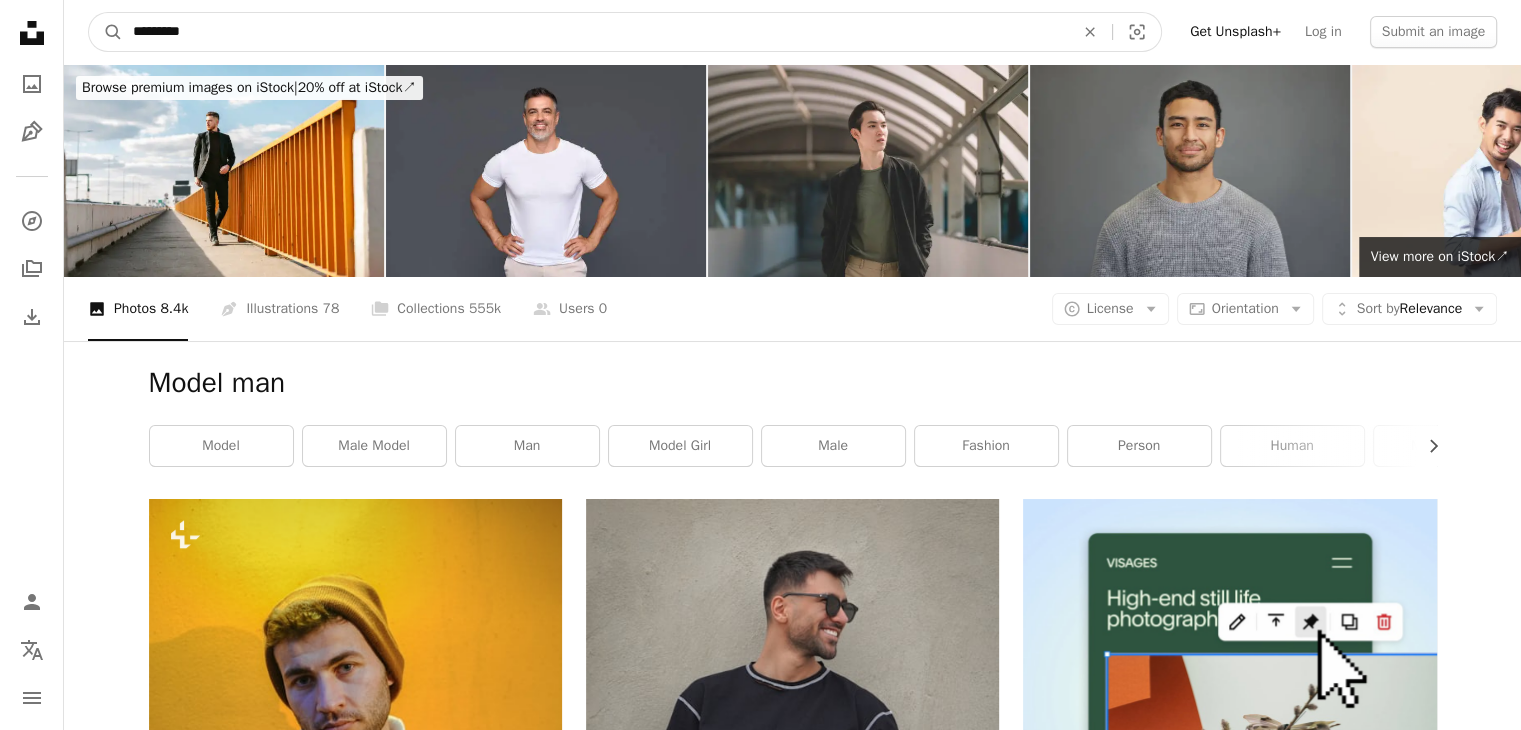 click on "*********" at bounding box center [595, 32] 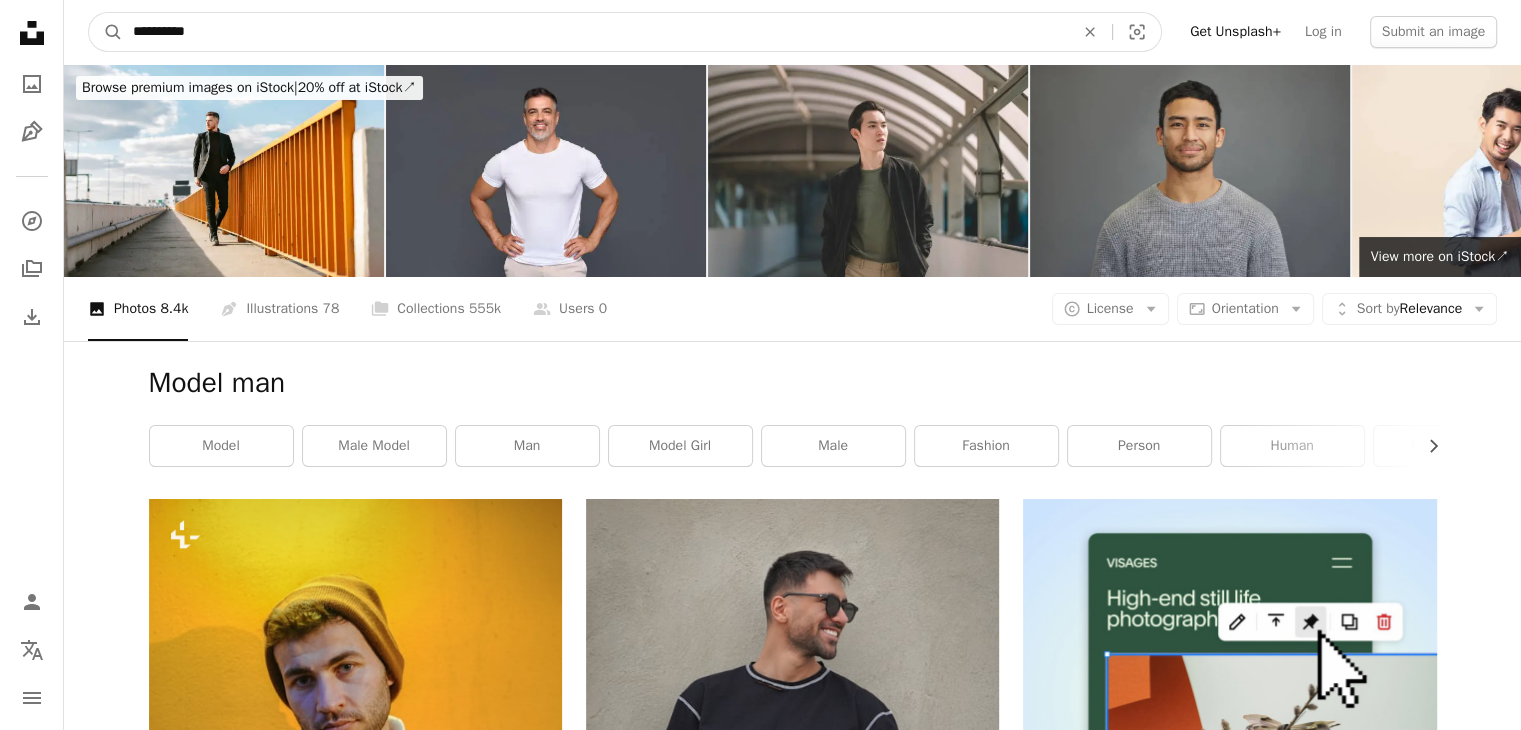 type on "**********" 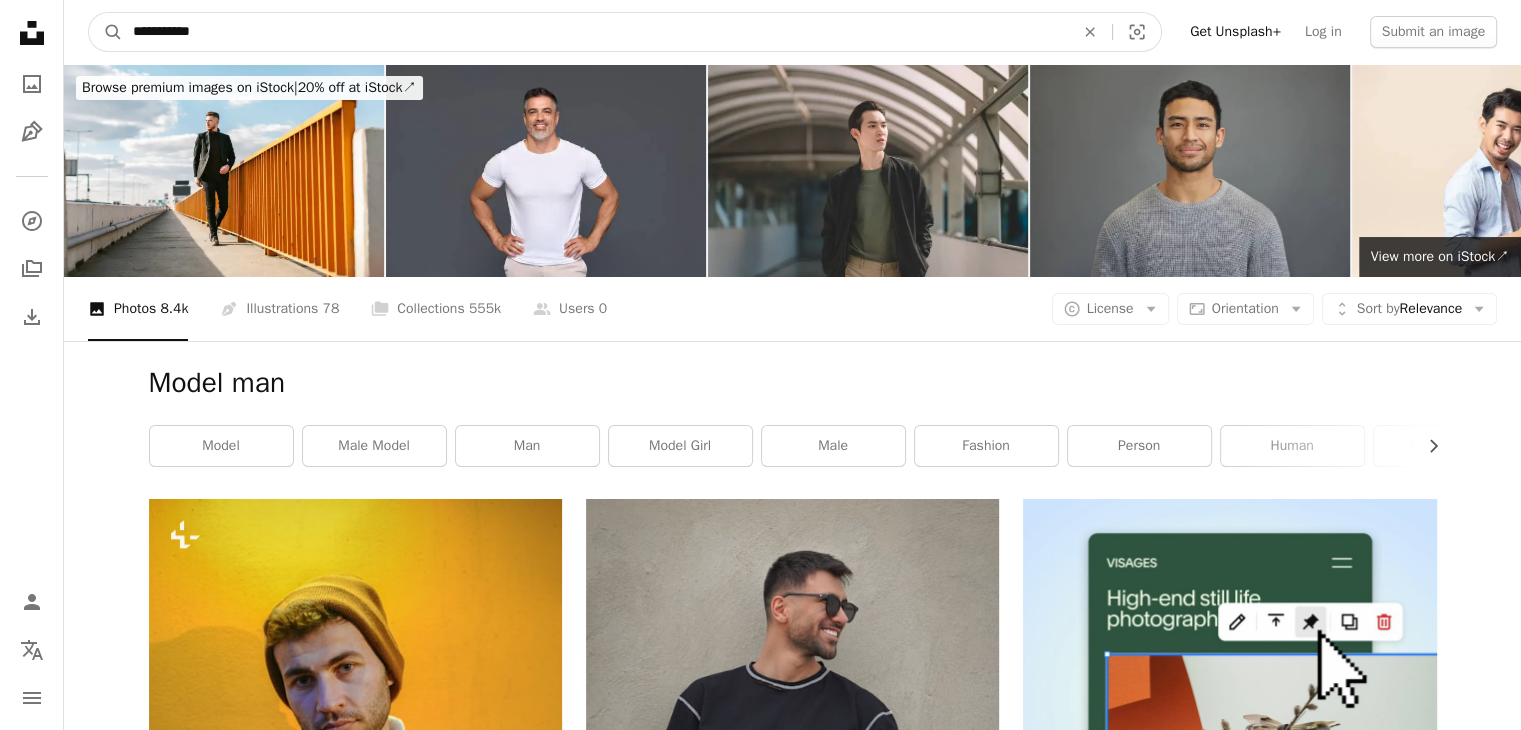 click on "A magnifying glass" at bounding box center [106, 32] 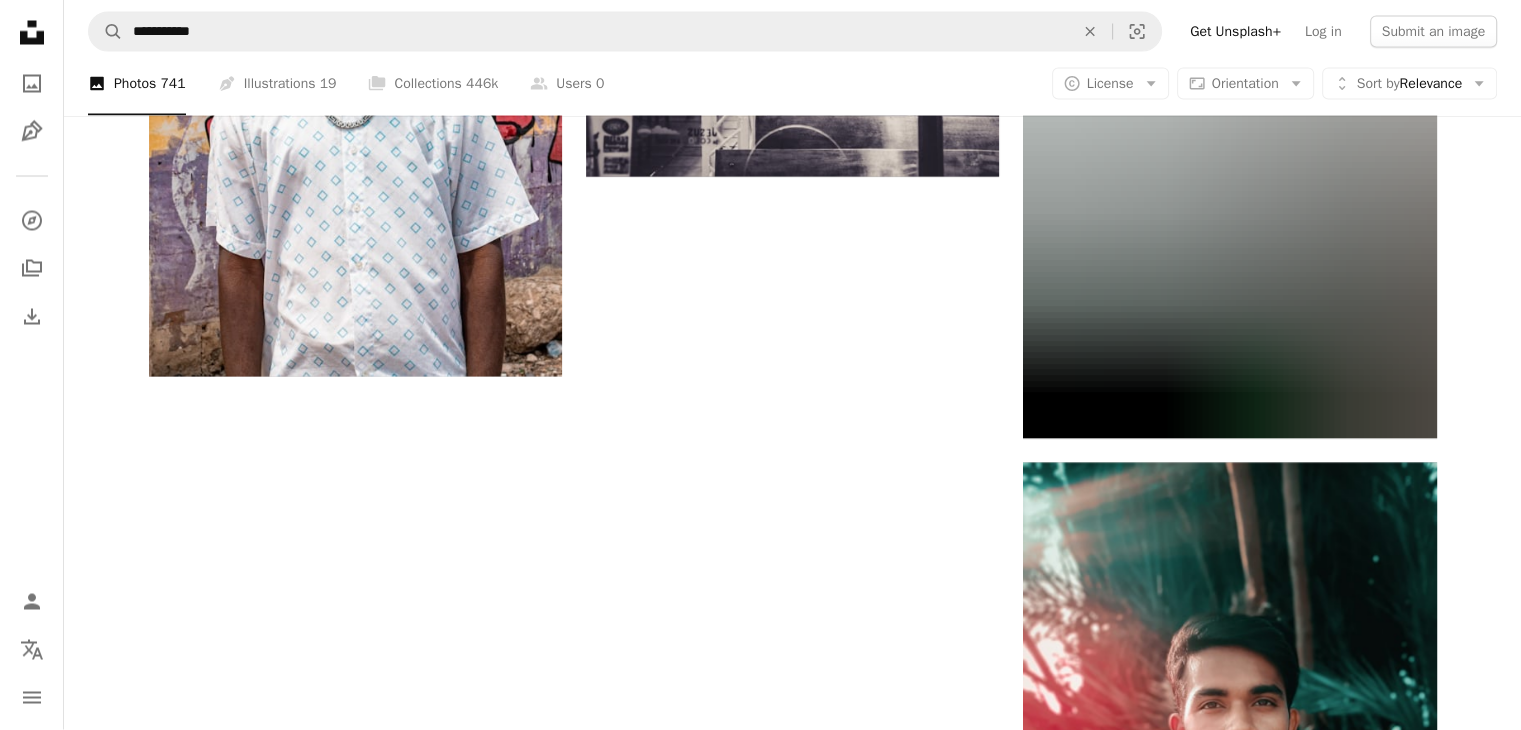 scroll, scrollTop: 4468, scrollLeft: 0, axis: vertical 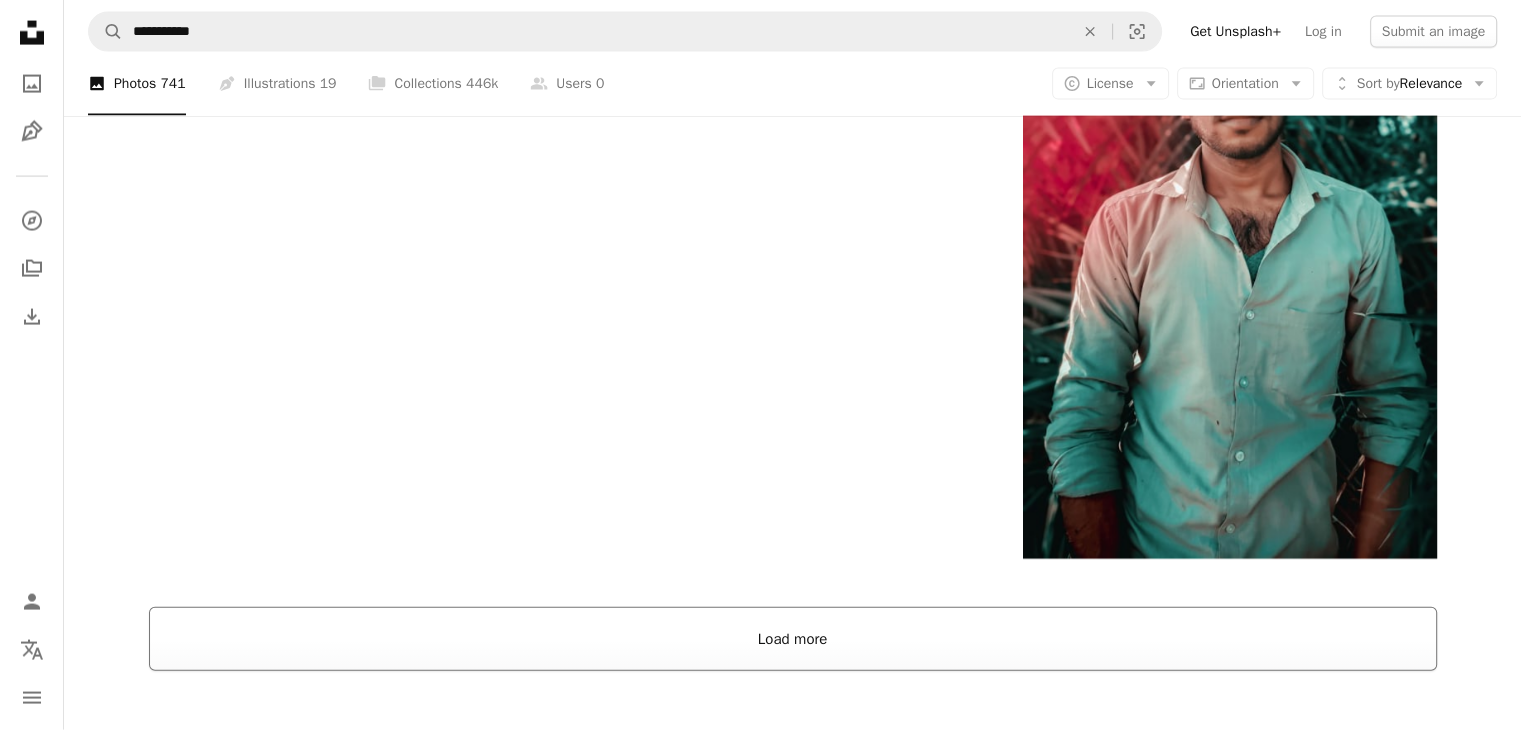 click on "Load more" at bounding box center (793, 639) 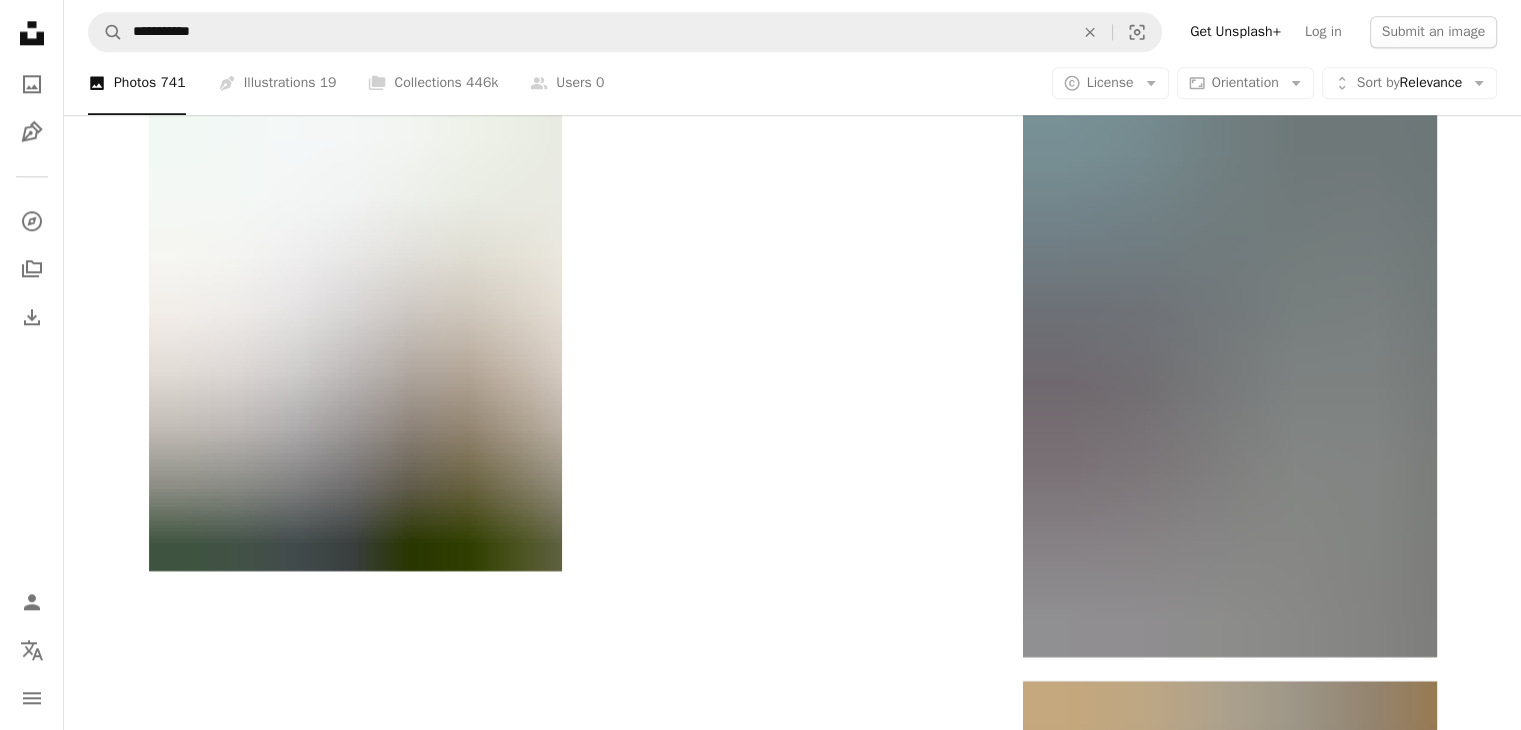 scroll, scrollTop: 25956, scrollLeft: 0, axis: vertical 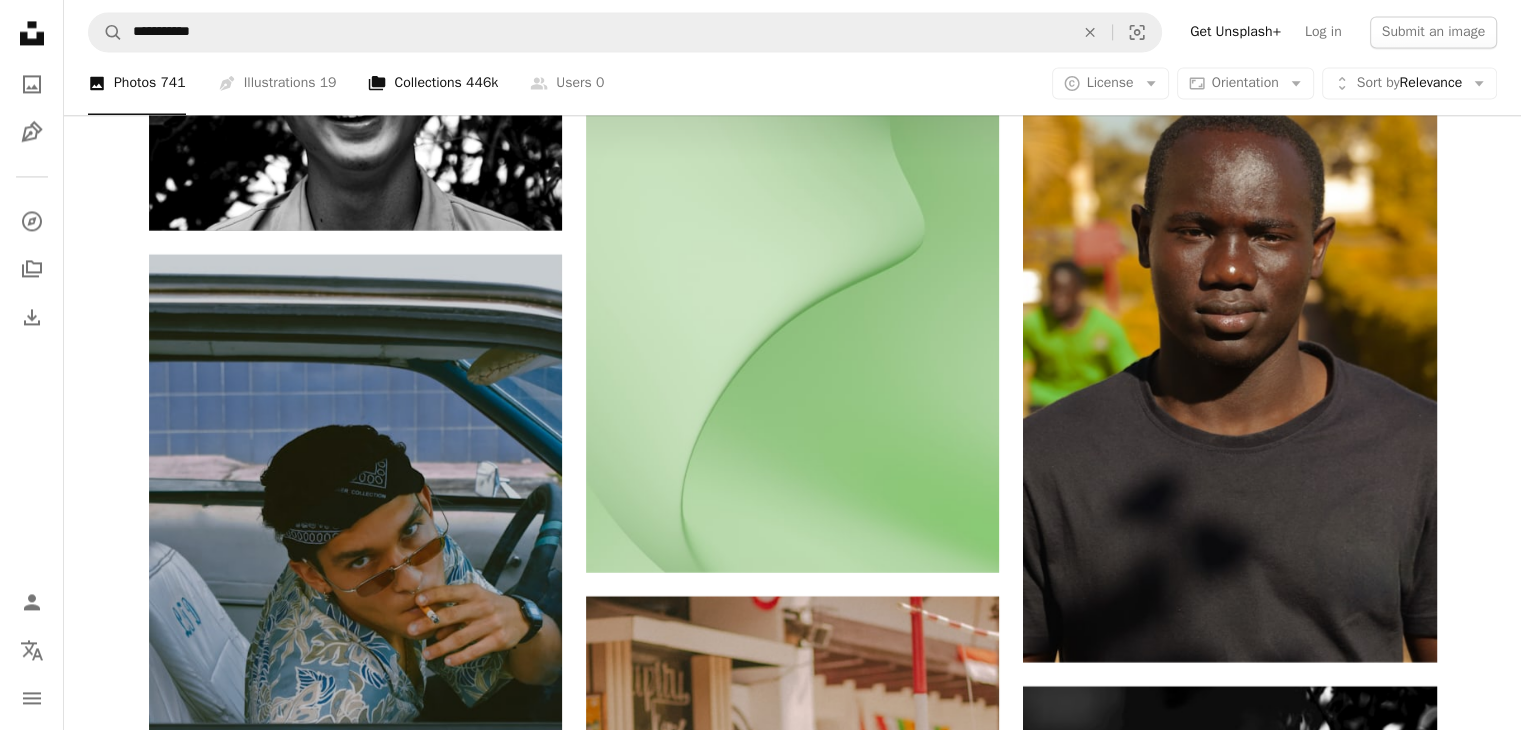 click on "446k" at bounding box center [482, 84] 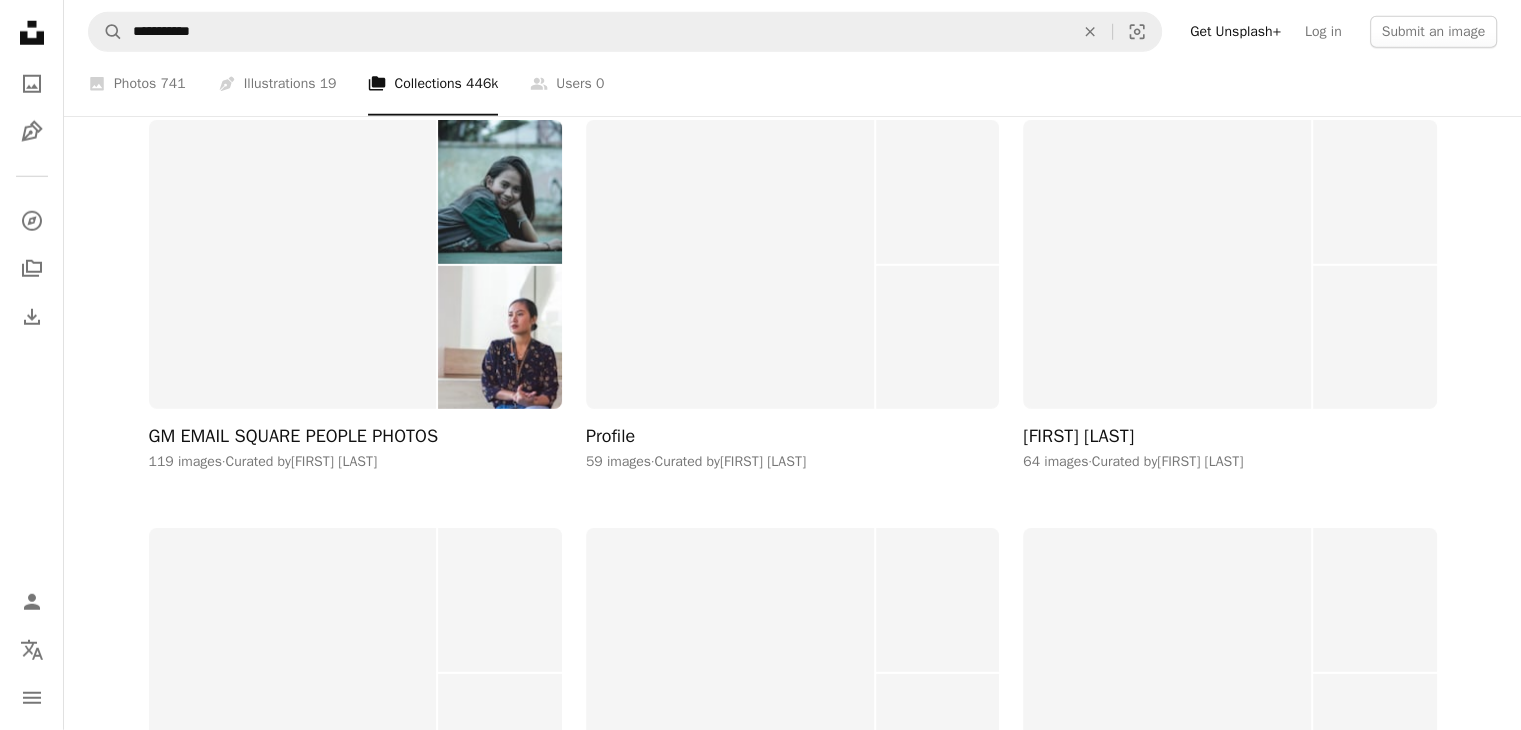 scroll, scrollTop: 5679, scrollLeft: 0, axis: vertical 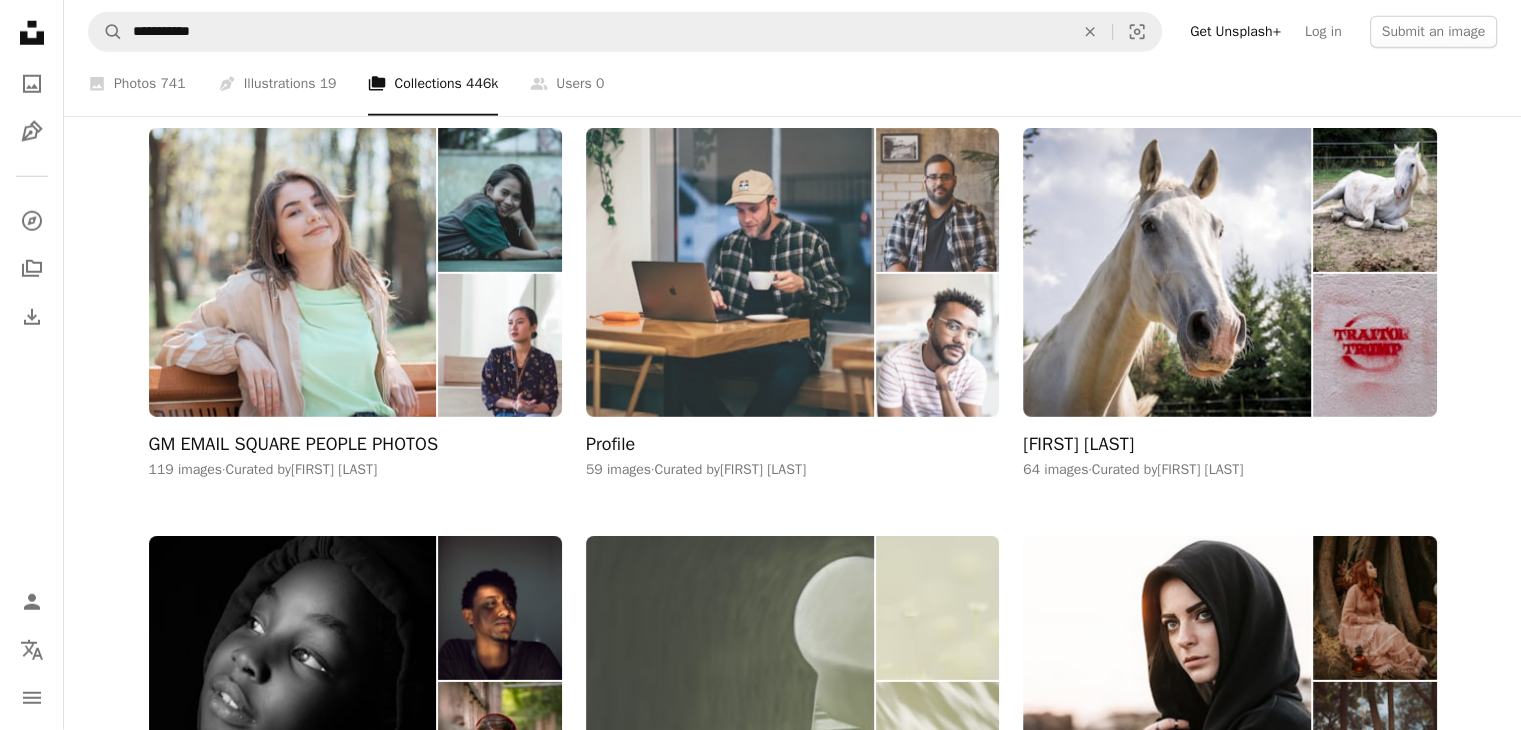 click at bounding box center (730, 272) 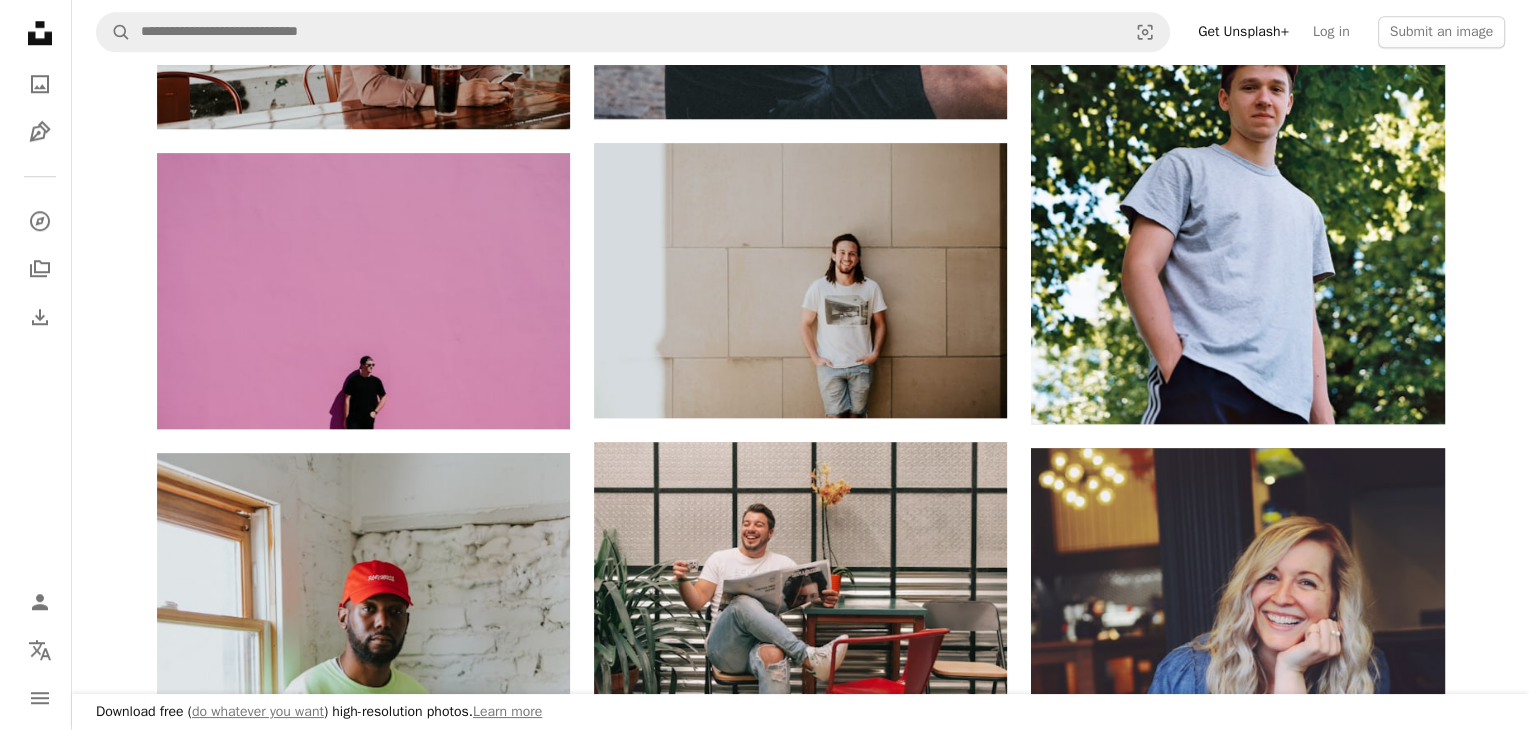 scroll, scrollTop: 1715, scrollLeft: 0, axis: vertical 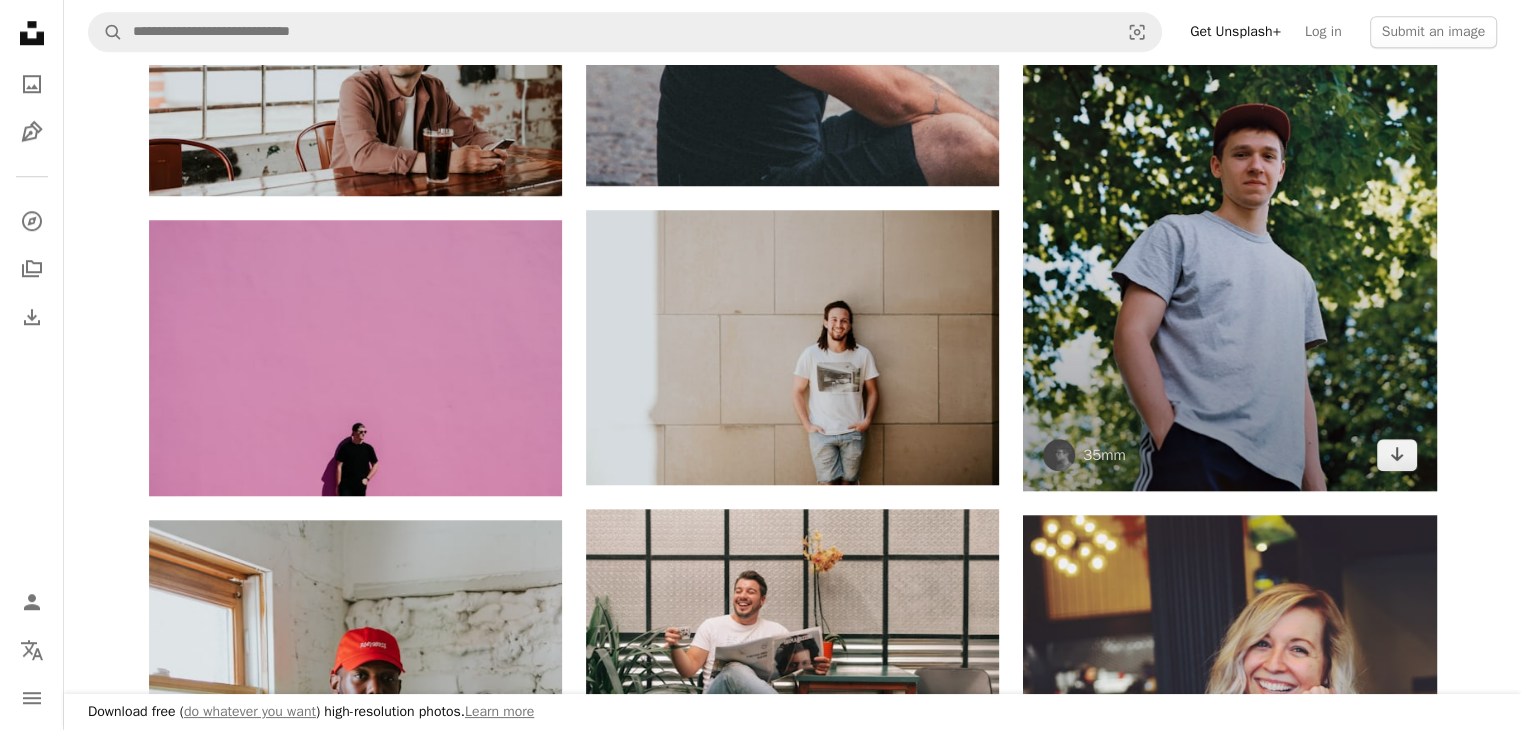 click at bounding box center [1229, 184] 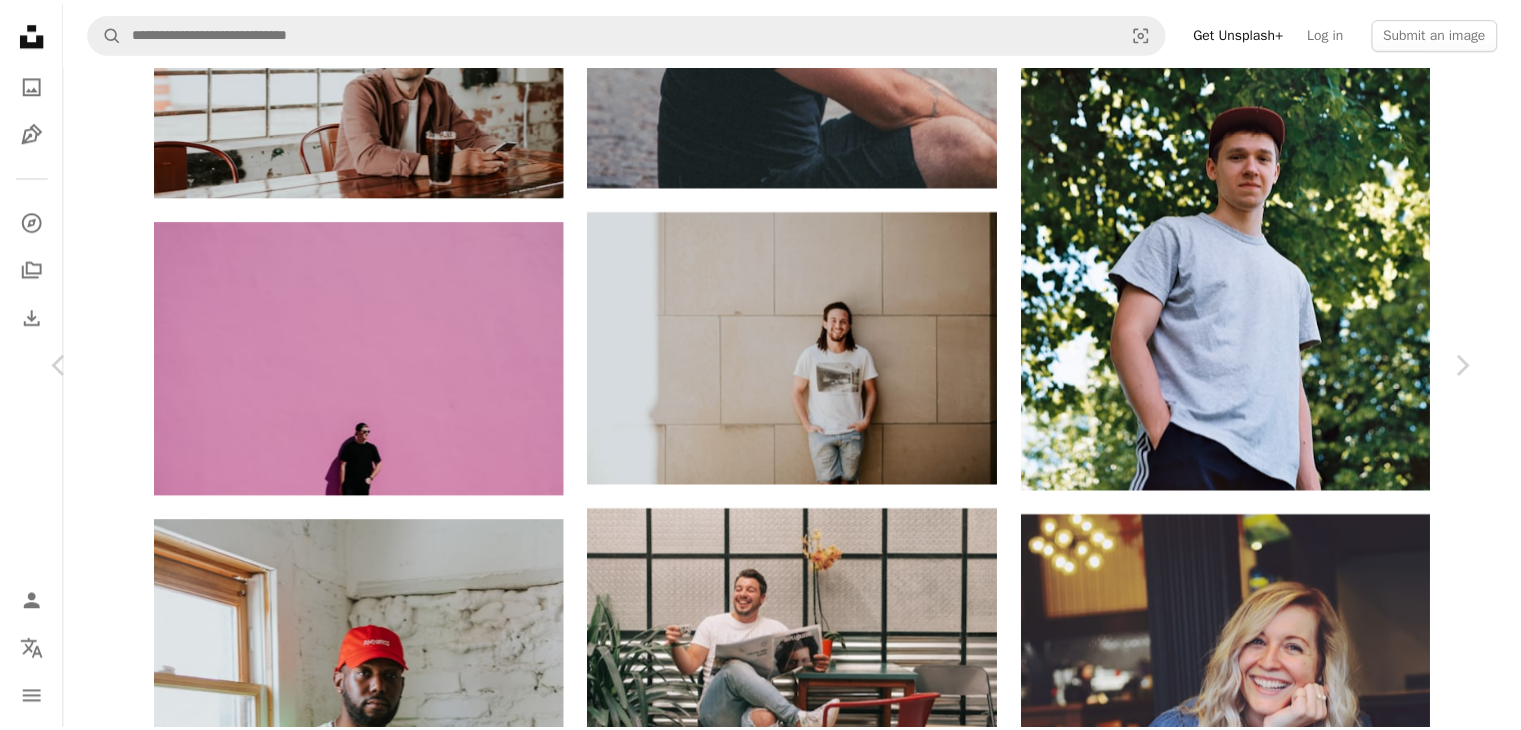 scroll, scrollTop: 10188, scrollLeft: 0, axis: vertical 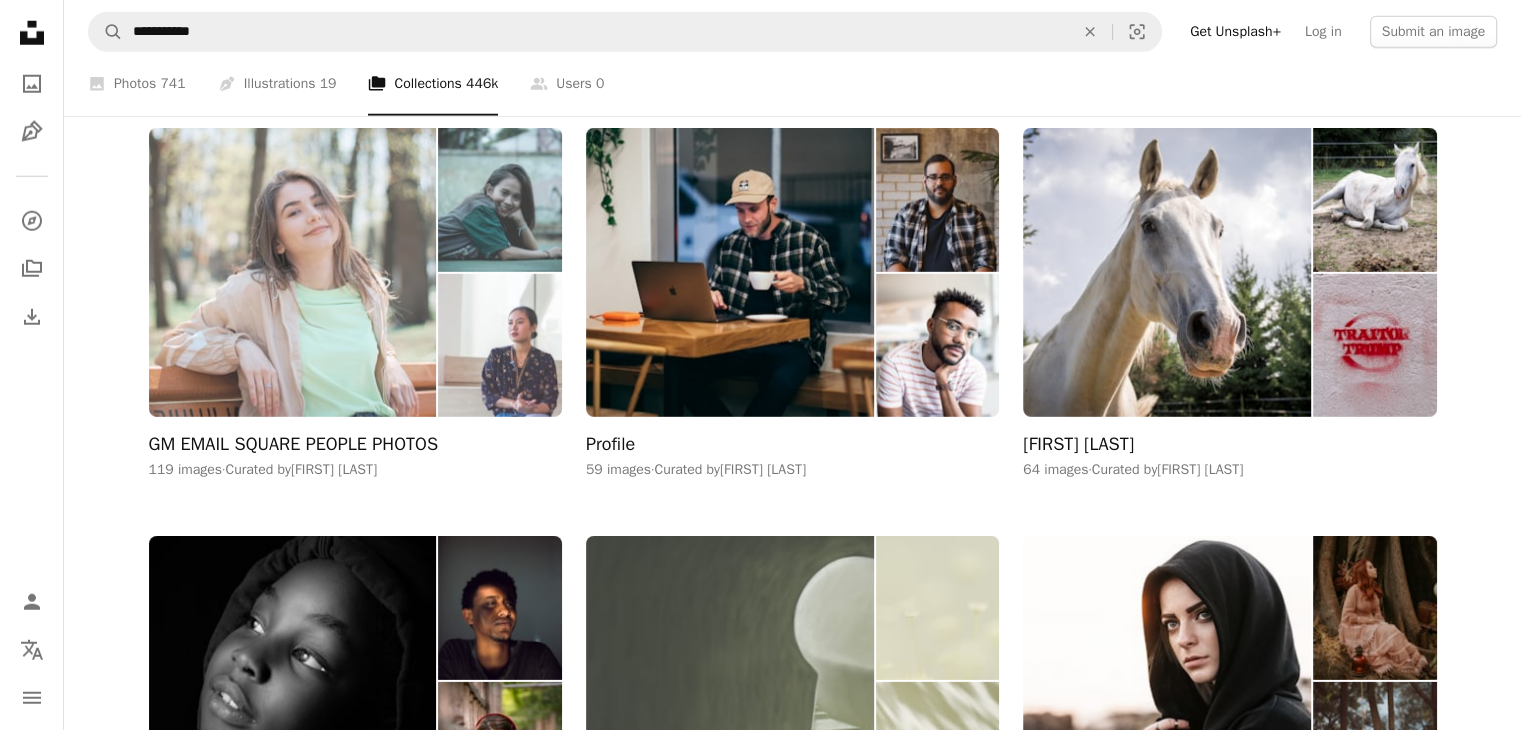 click at bounding box center [293, 272] 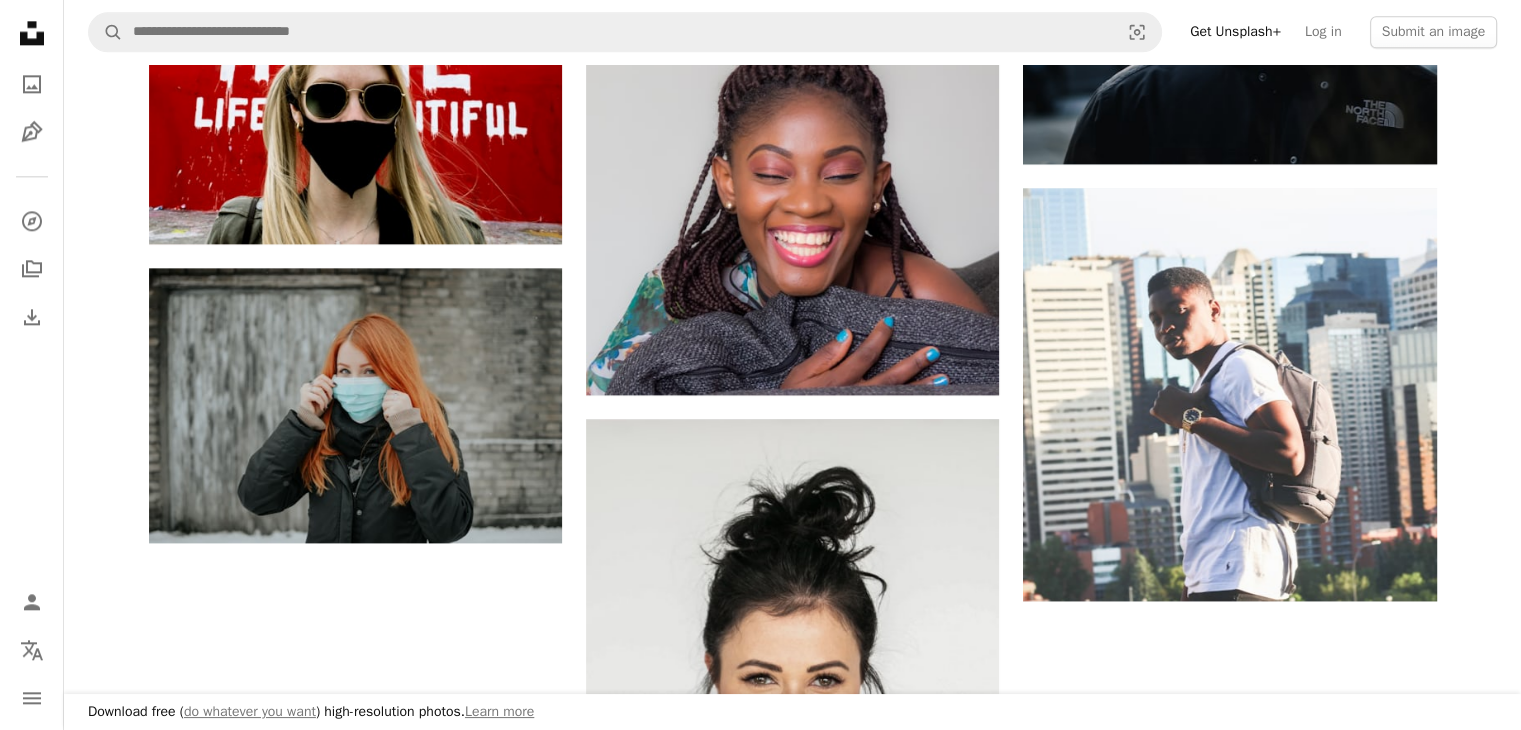 scroll, scrollTop: 3192, scrollLeft: 0, axis: vertical 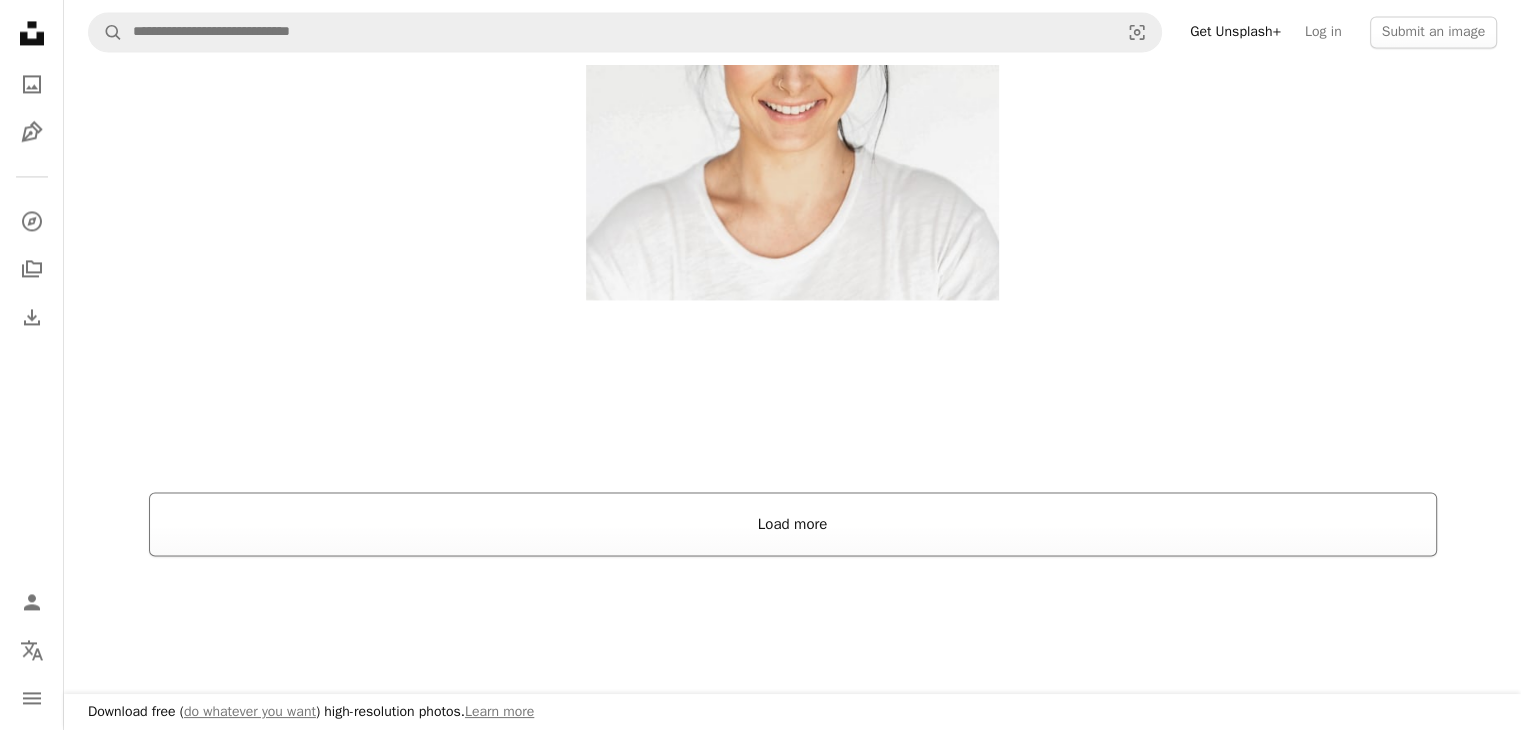 click on "Load more" at bounding box center (793, 524) 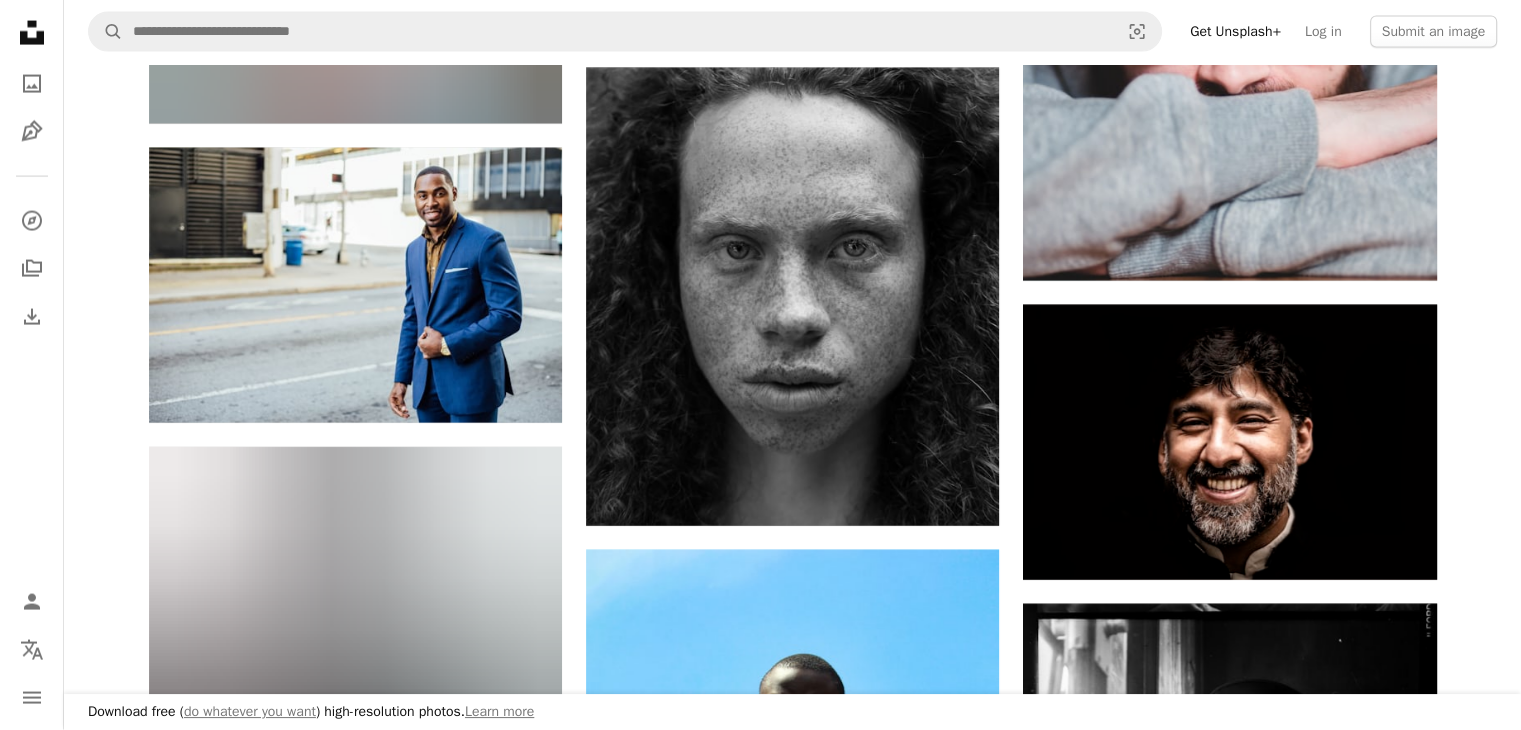 scroll, scrollTop: 4445, scrollLeft: 0, axis: vertical 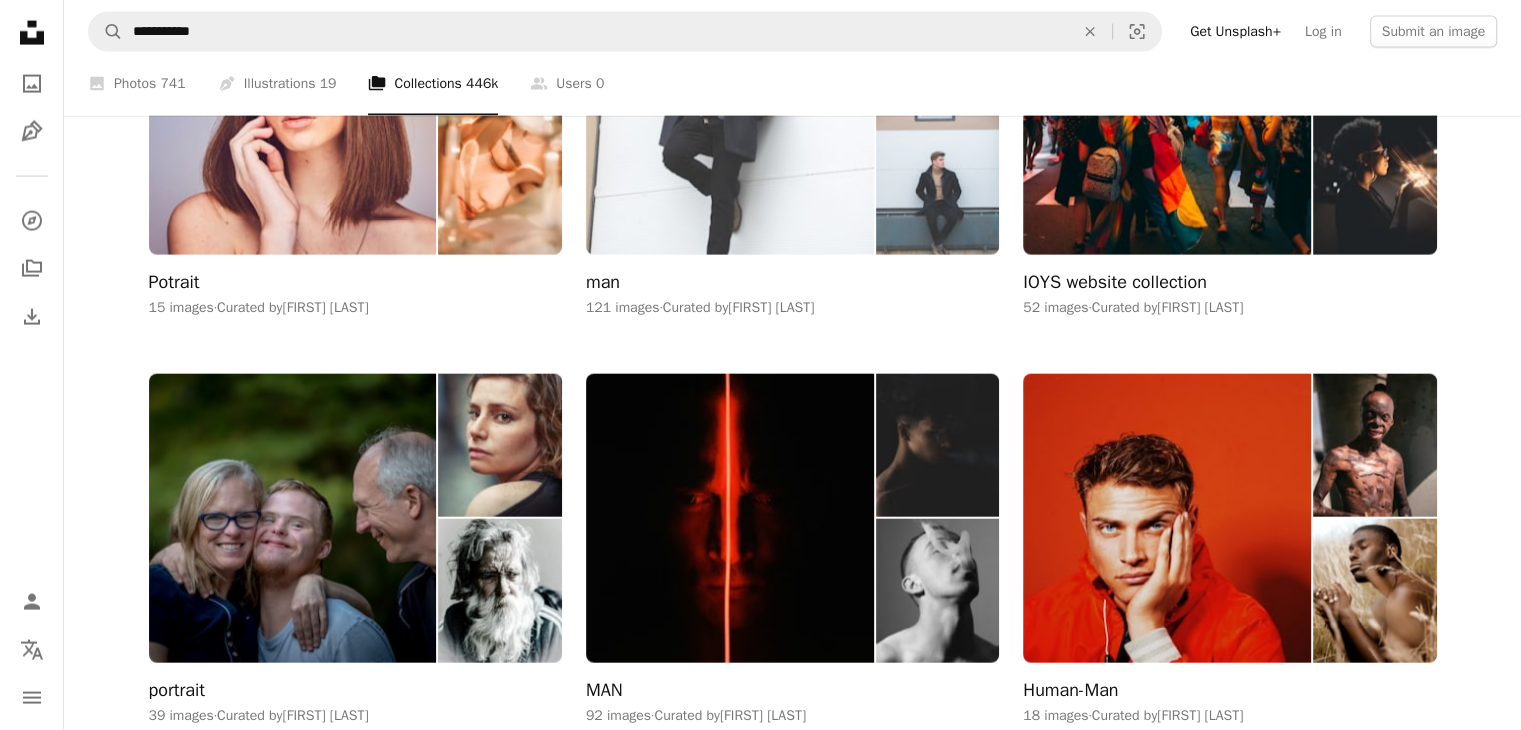 click at bounding box center (937, 183) 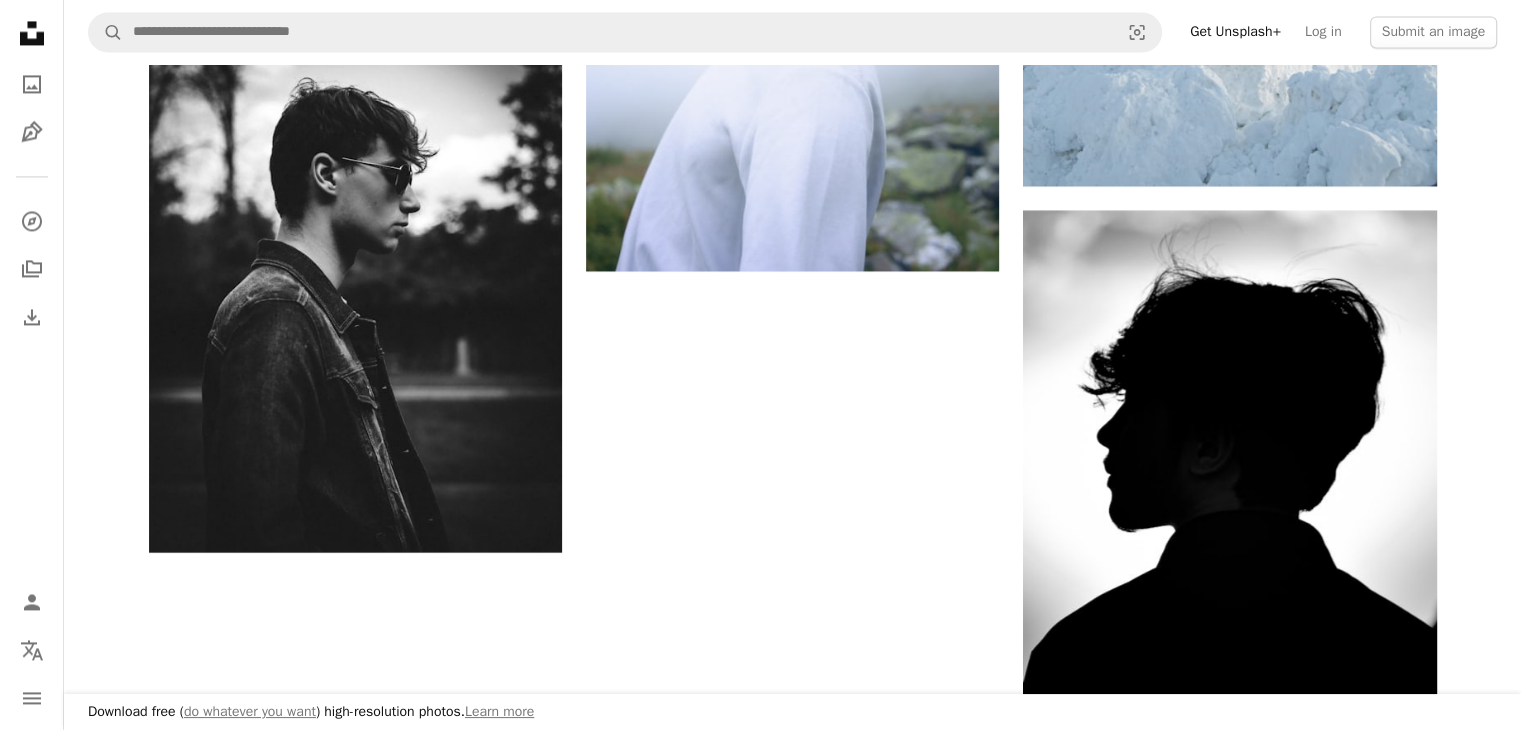 scroll, scrollTop: 3828, scrollLeft: 0, axis: vertical 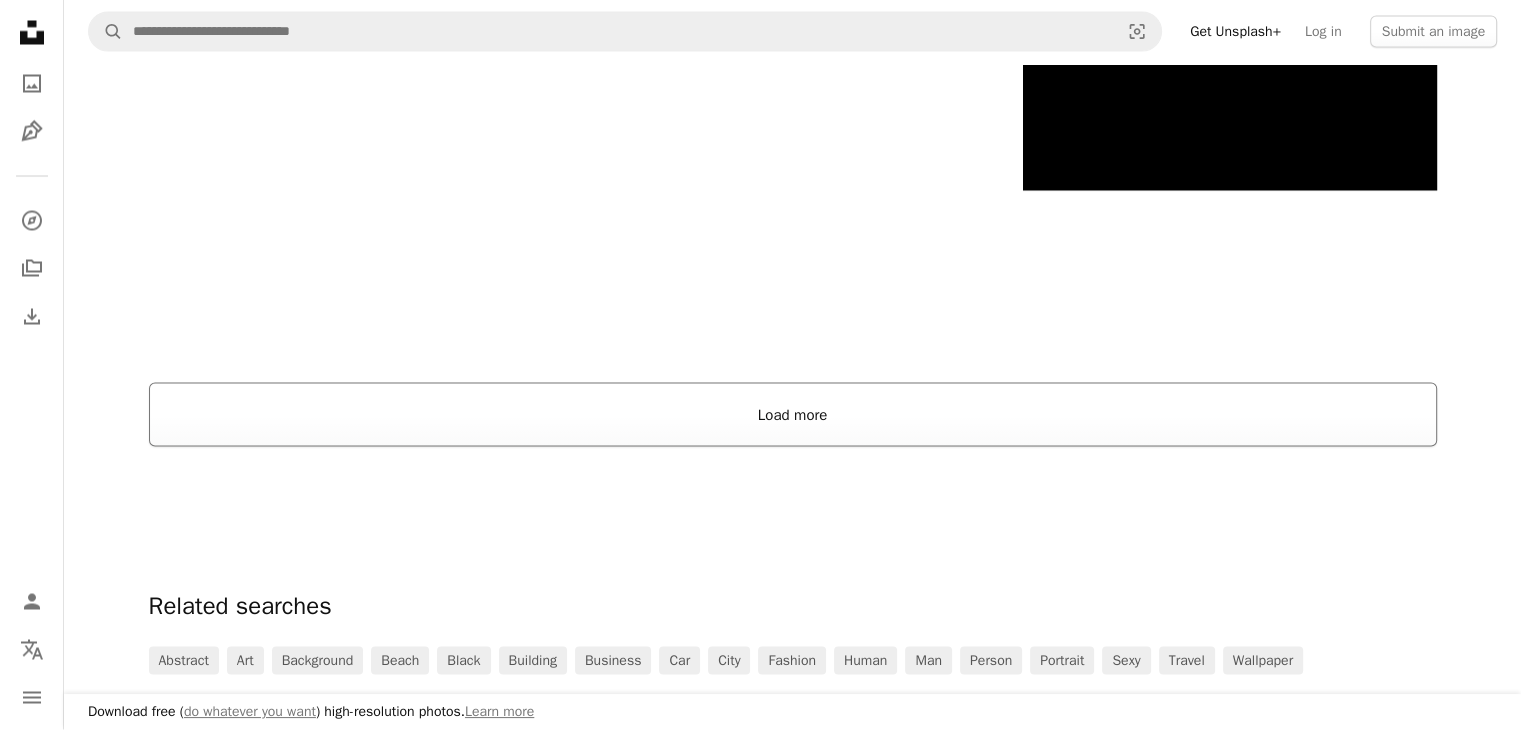 click on "Load more" at bounding box center [793, 415] 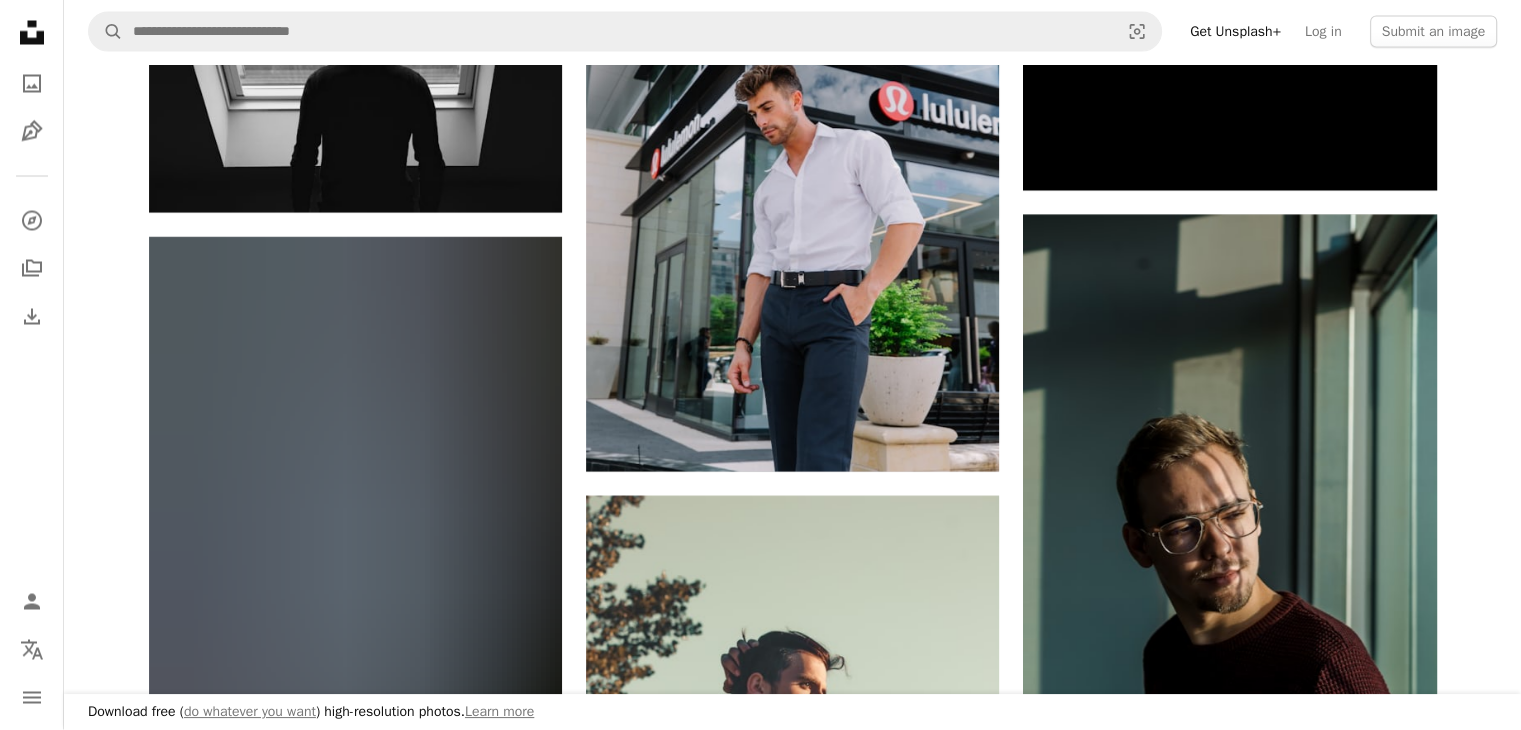 click on "Orlando" at bounding box center (760, -107) 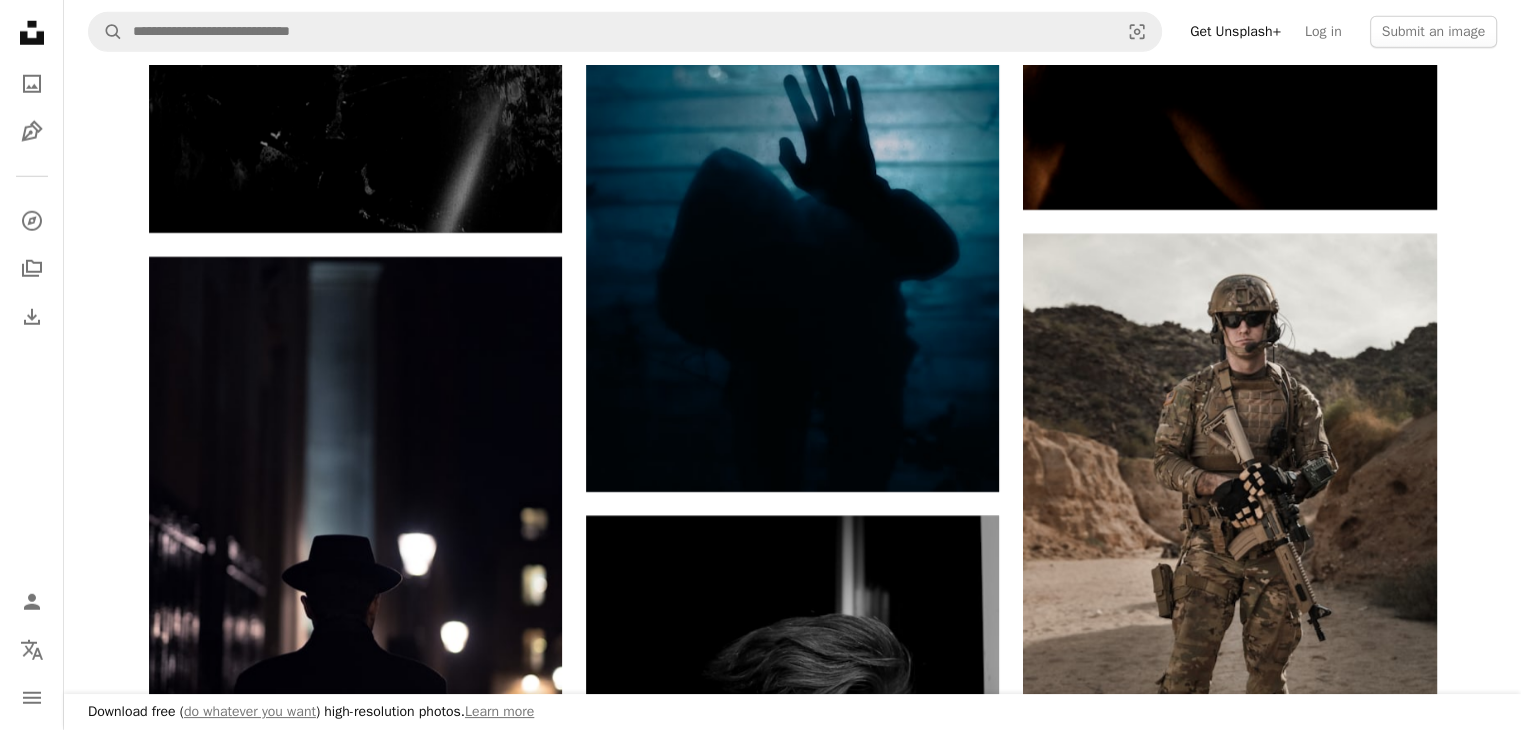 scroll, scrollTop: 6381, scrollLeft: 0, axis: vertical 